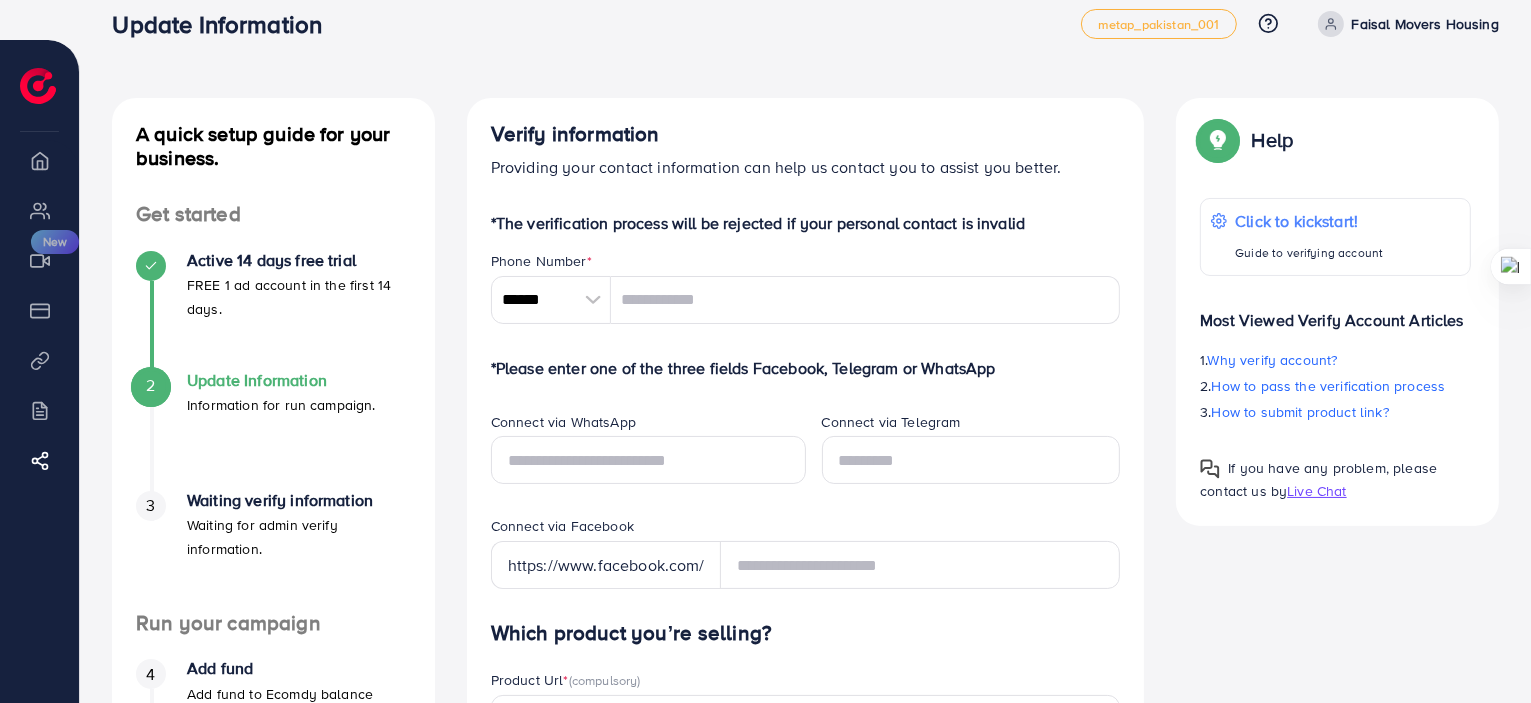 scroll, scrollTop: 66, scrollLeft: 0, axis: vertical 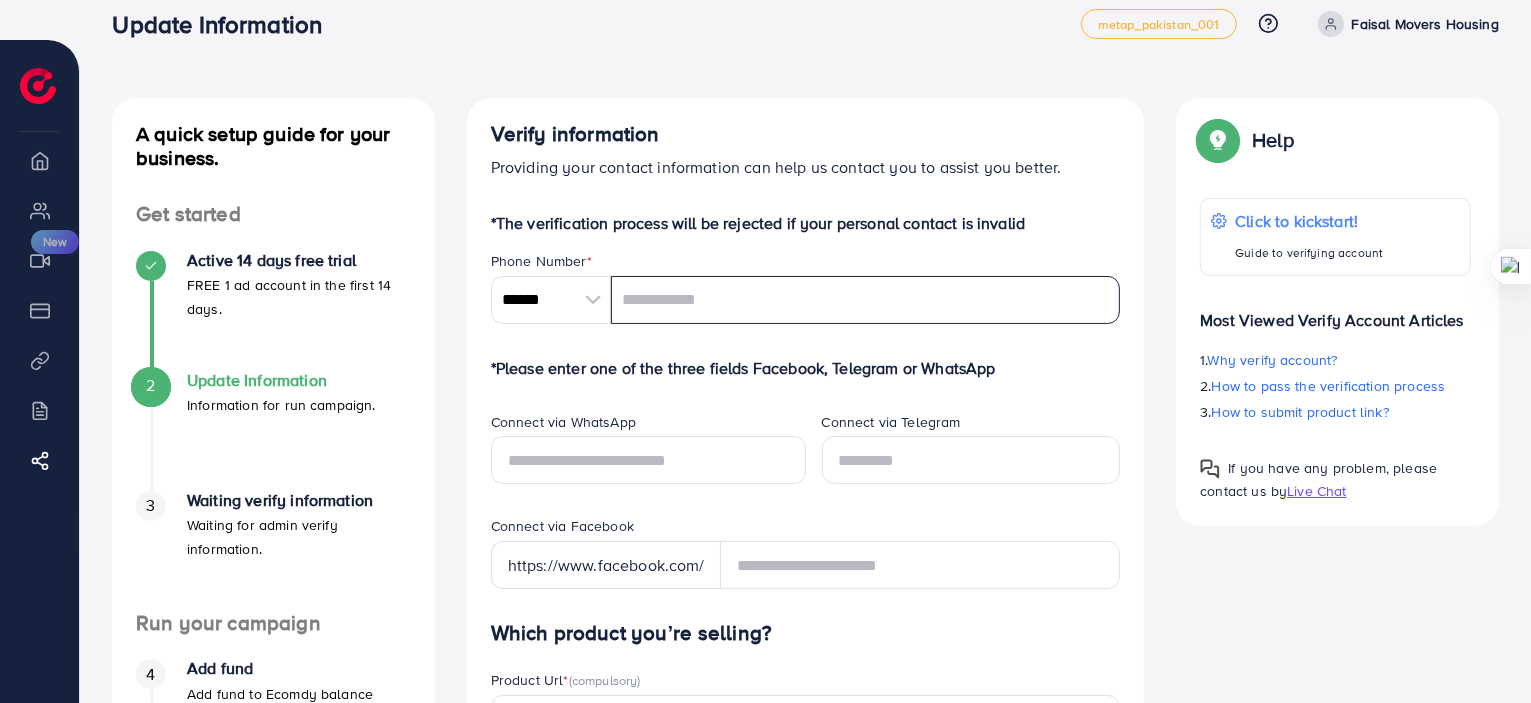 click at bounding box center [866, 300] 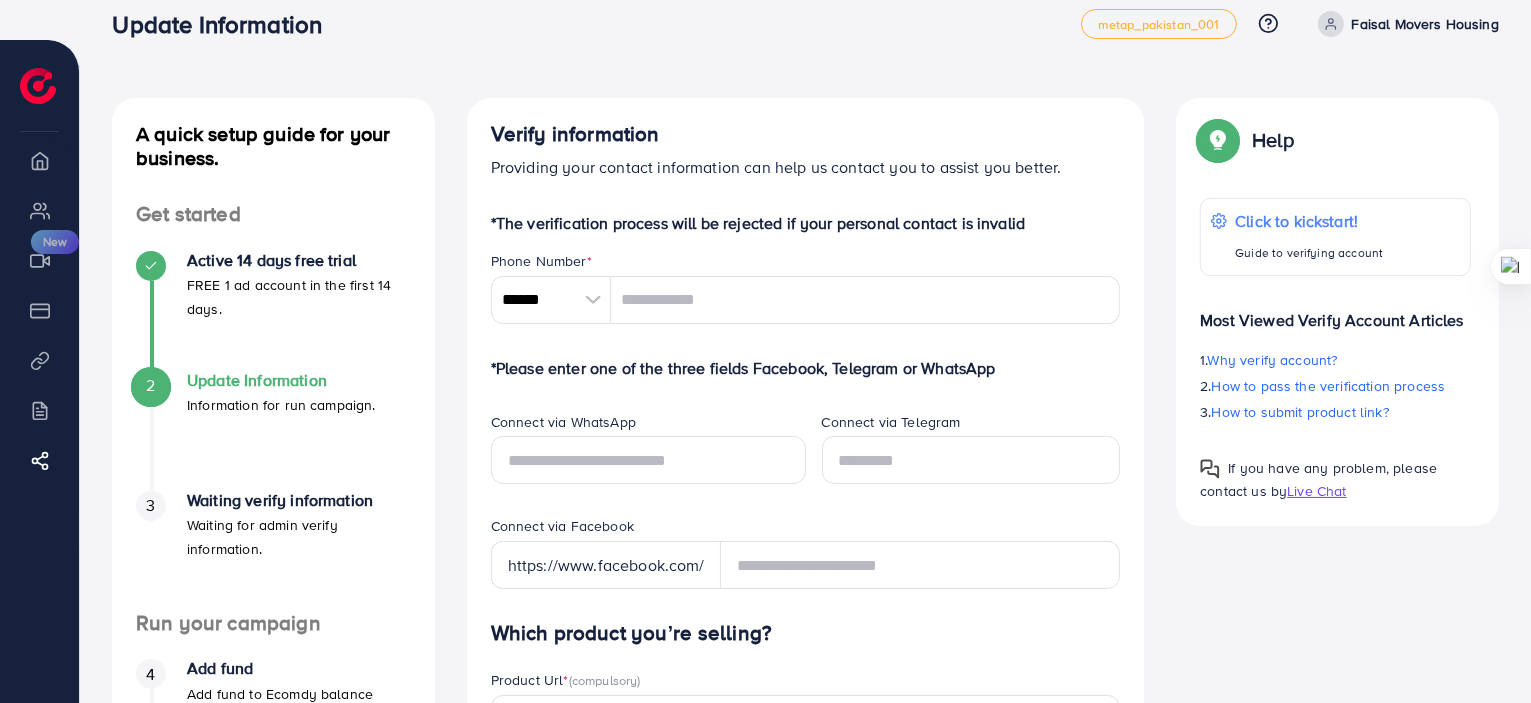 click at bounding box center (593, 300) 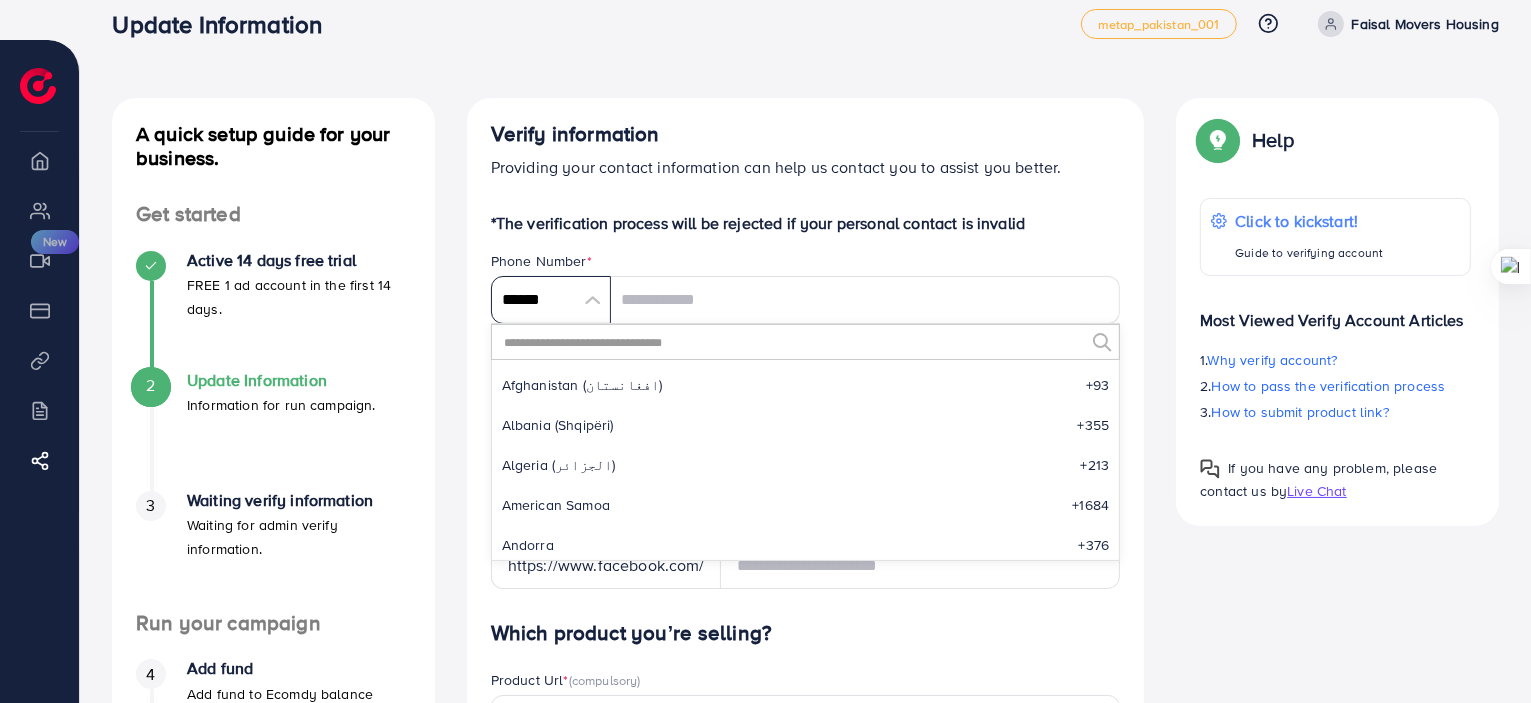 scroll, scrollTop: 9284, scrollLeft: 0, axis: vertical 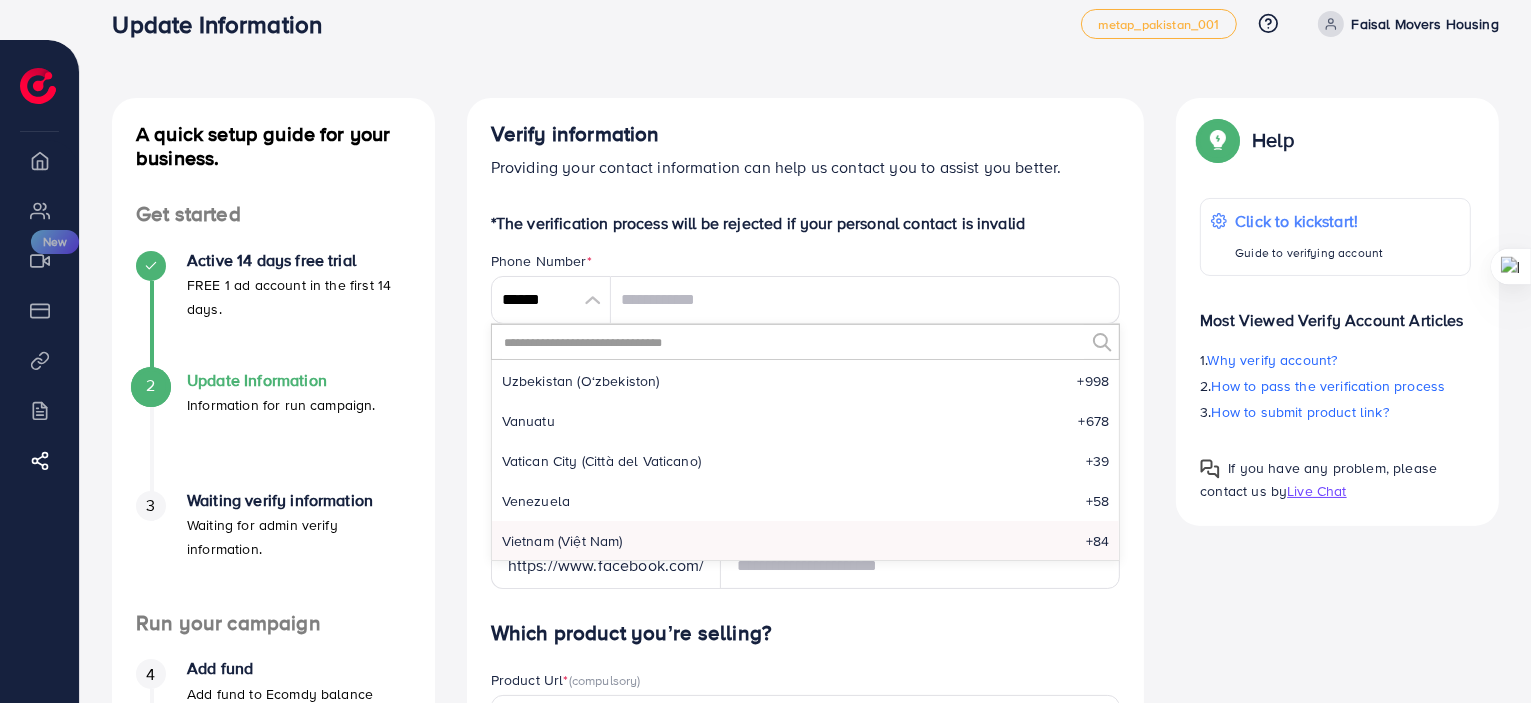 click at bounding box center (793, 342) 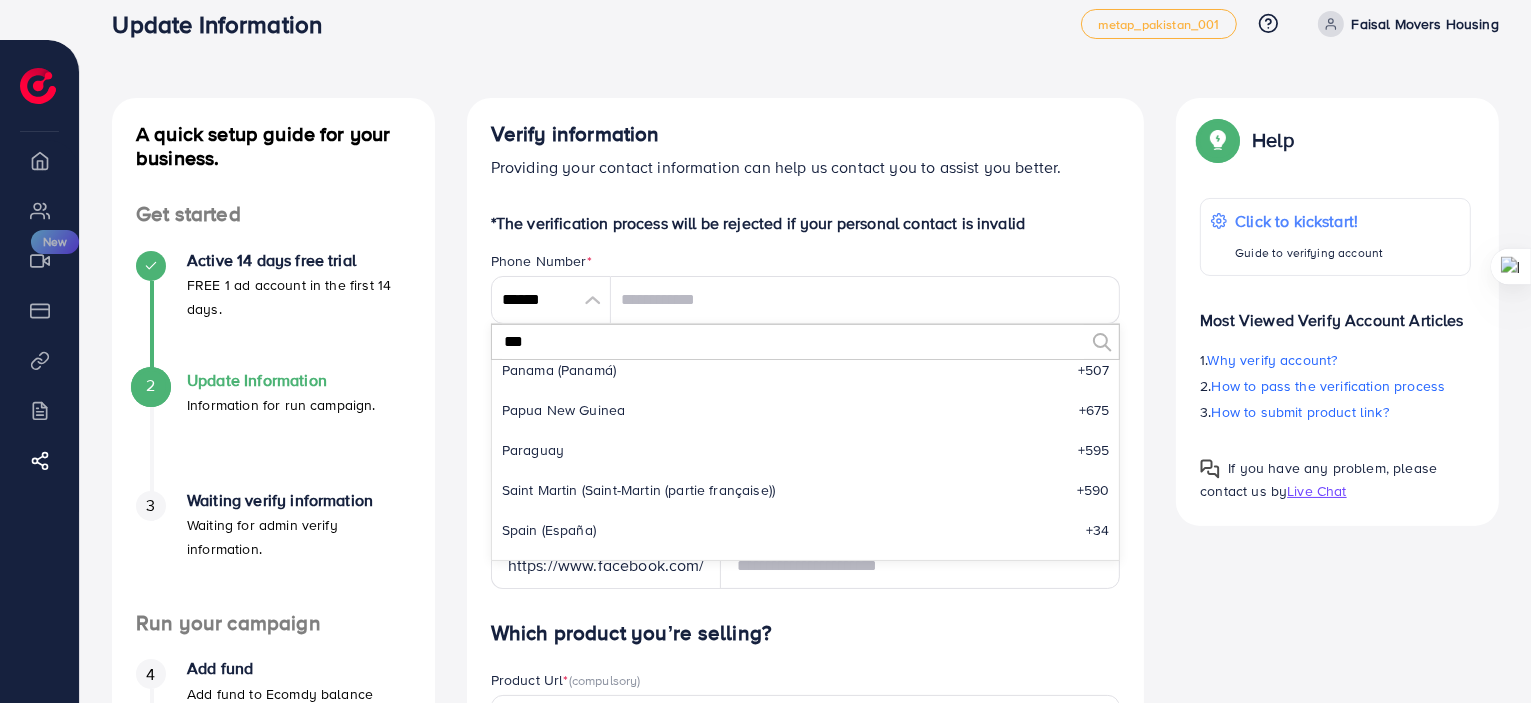 scroll, scrollTop: 0, scrollLeft: 0, axis: both 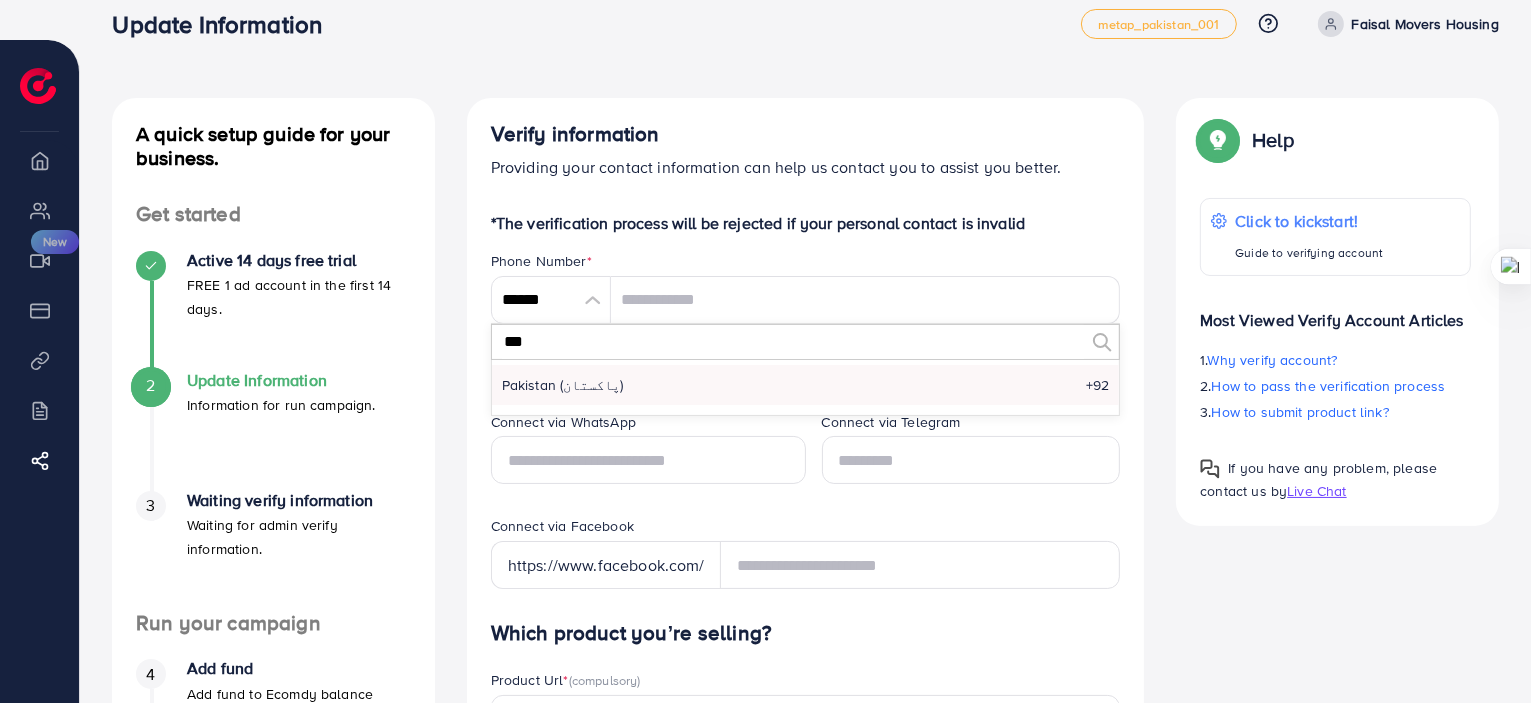 type on "***" 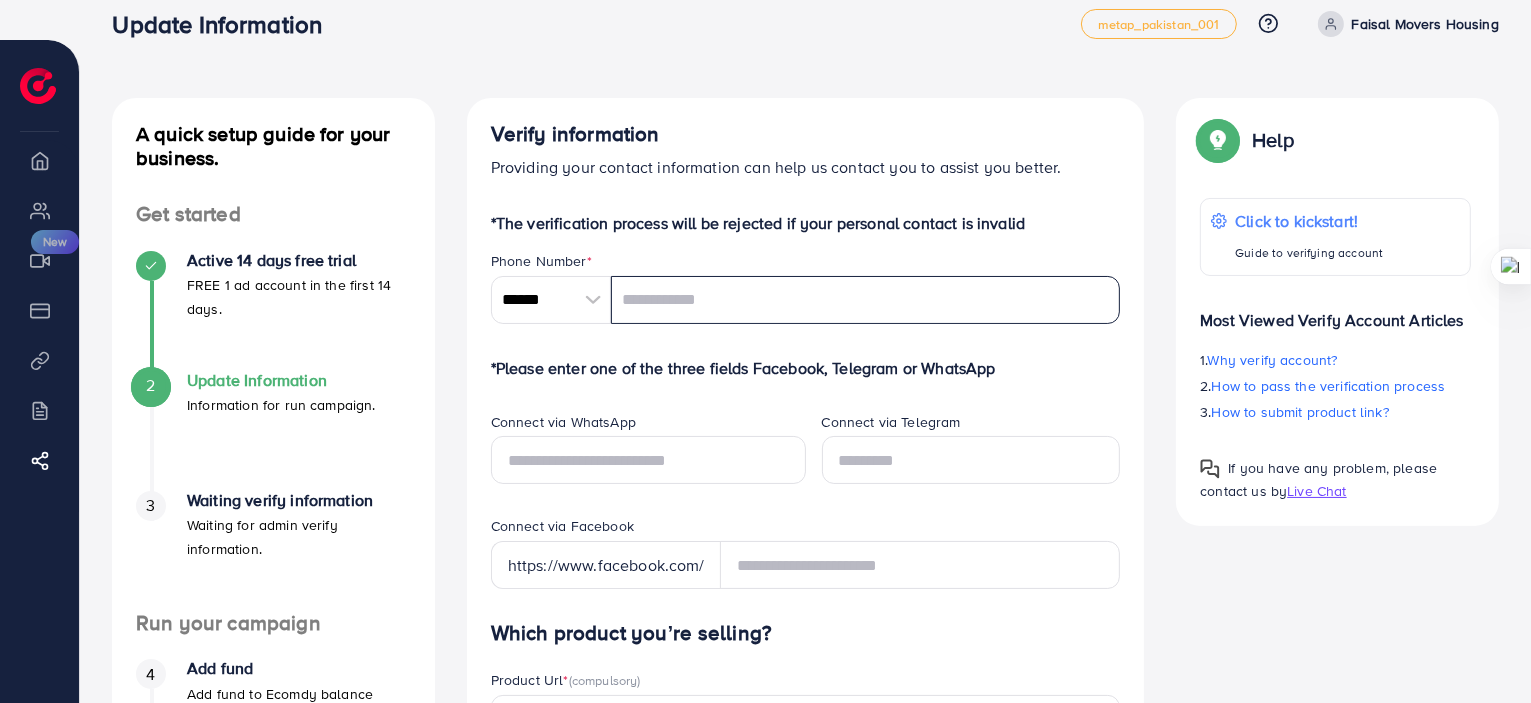 click at bounding box center [866, 300] 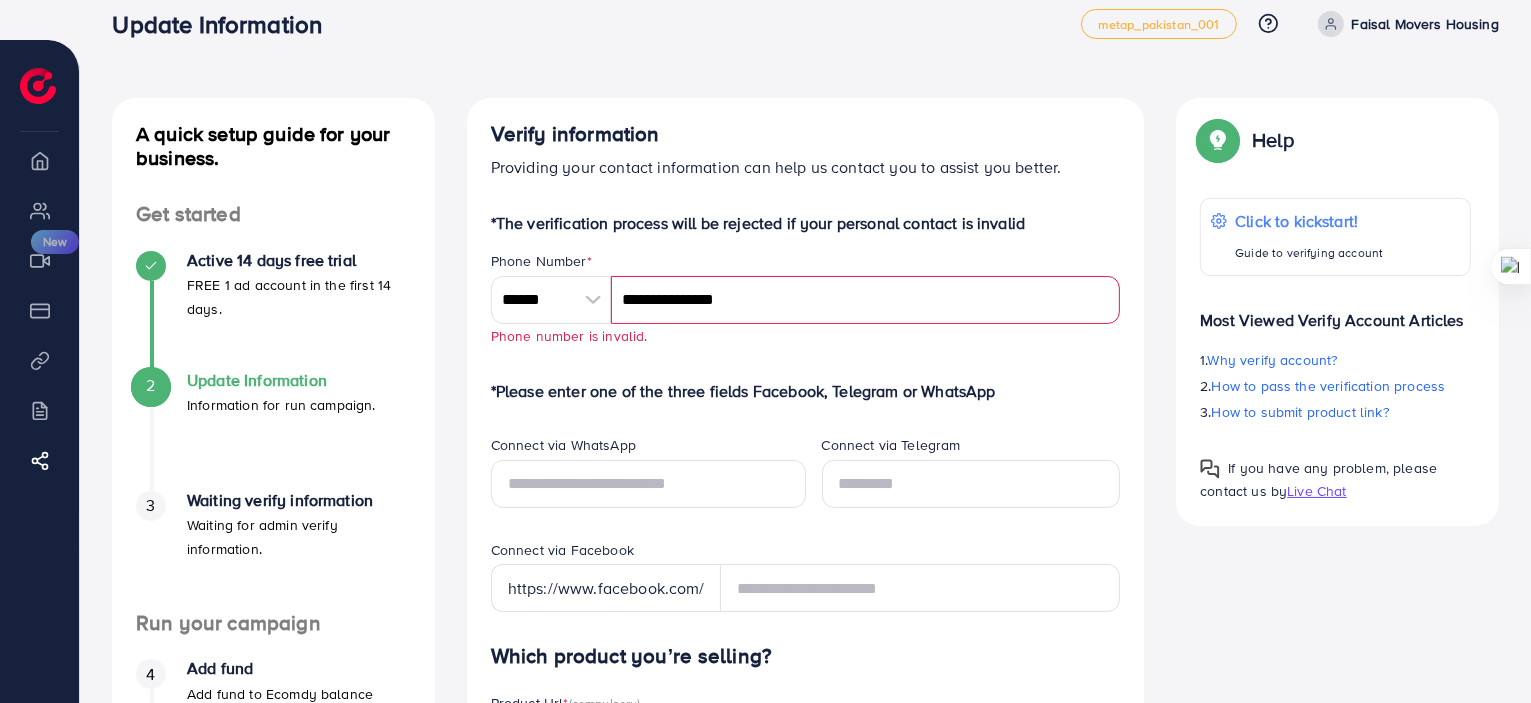 drag, startPoint x: 648, startPoint y: 256, endPoint x: 623, endPoint y: 260, distance: 25.317978 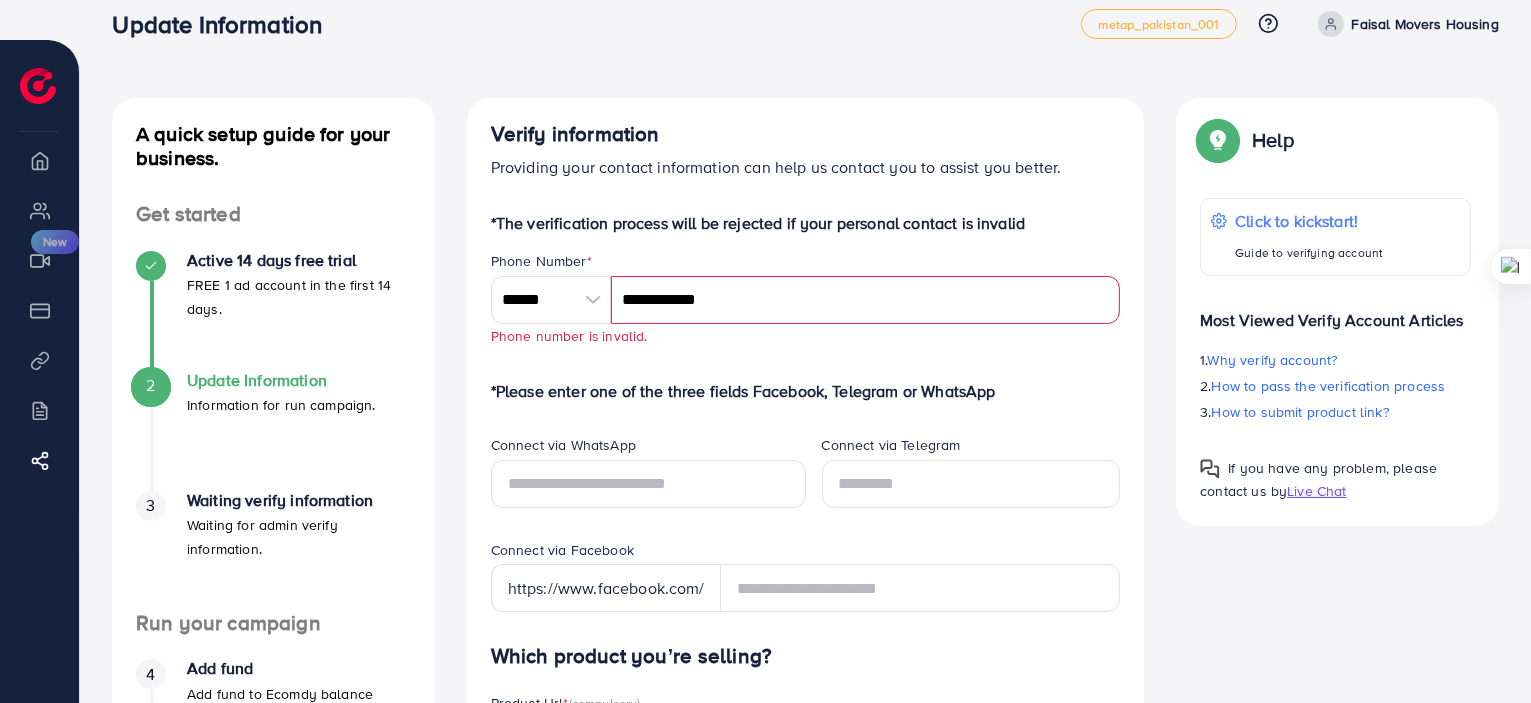 type on "**********" 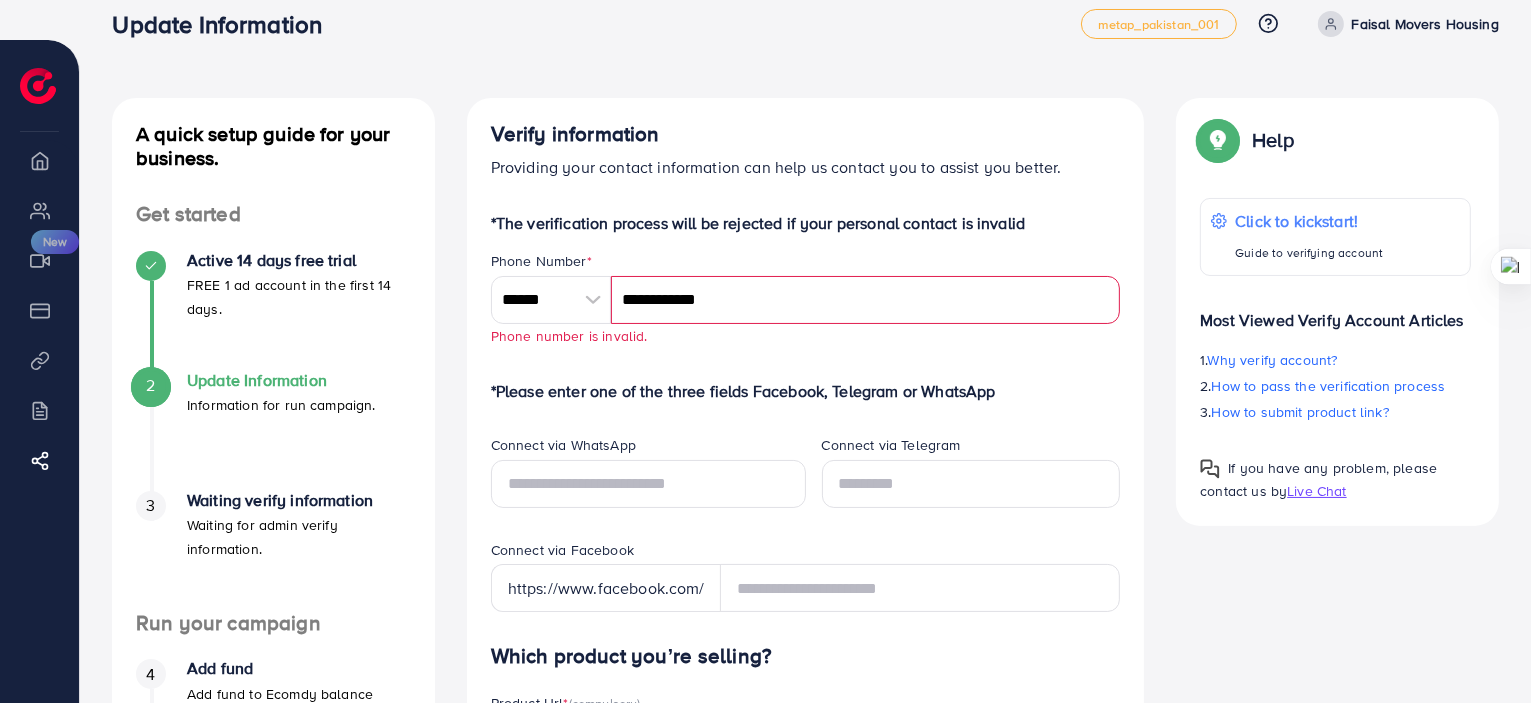click on "*The verification process will be rejected if your personal contact is invalid   Phone Number  * [PHONE] A B C D E F G H I J K L M N O P Q R S T U V W X Y Z search no result [COUNTRY] +92 [PHONE]  Phone number is invalid.   *Please enter one of the three fields Facebook, Telegram or WhatsApp   Connect via WhatsApp   Connect via Telegram   Connect via Facebook  https://www.facebook.com/  Which product you’re selling?   Product Url  *  (compulsory)  😇  Explain why we need your product url?  View detail  🔥🔥🔥  Notices: Please copy and paste your full product URL/domain here to ensure the URL is correct. Note that domains with www and non-www will be counted as two different URLs. Please do not use URL Shortens or Banned URLs here!  Target Market  *  (You can add multi-country)            Loading...     Add store screenshot attachment  (Optional)  View example  Notices:   You should log in to your website and take a screenshot from there.   Format: JPG, PNG, JPEG" at bounding box center [806, 883] 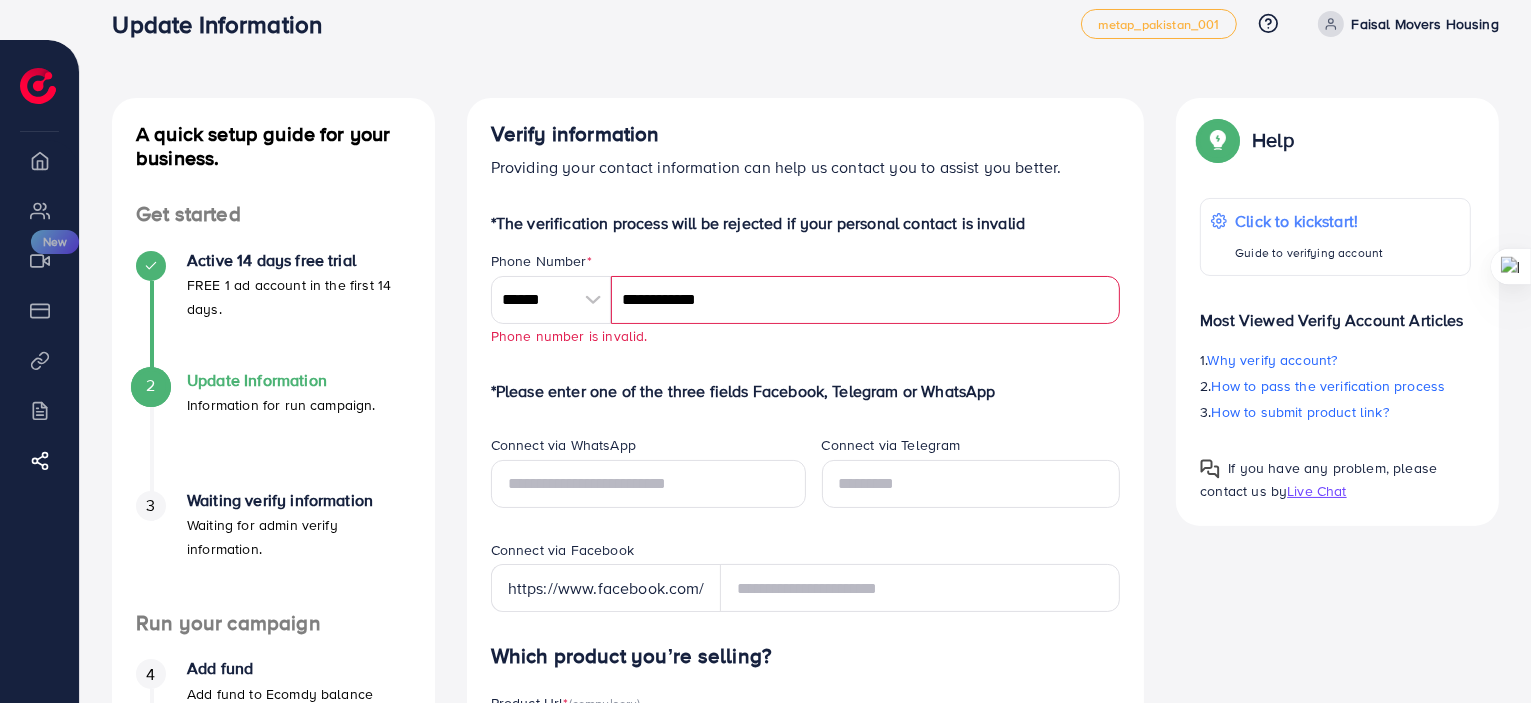 click on "**********" at bounding box center [866, 300] 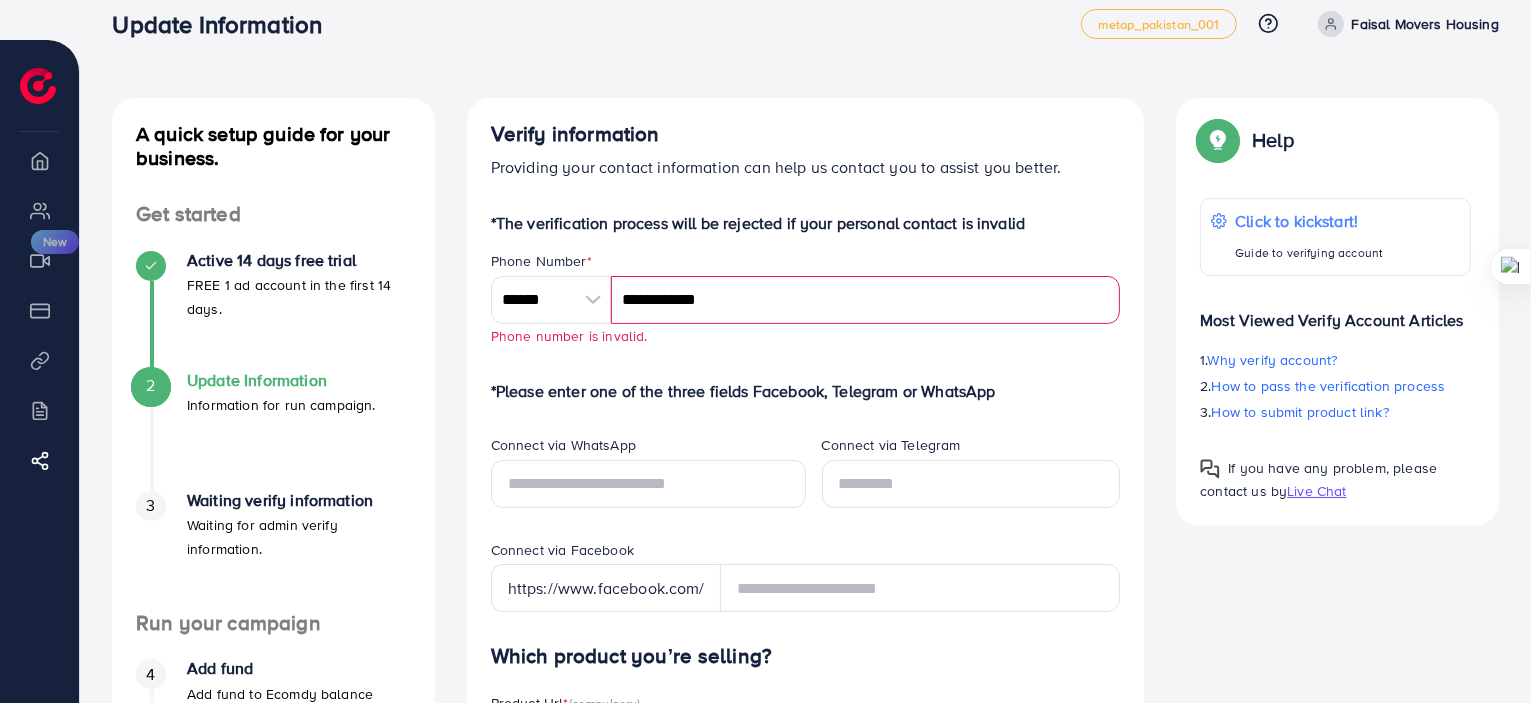 click on "Submit & continue" at bounding box center [1043, 1538] 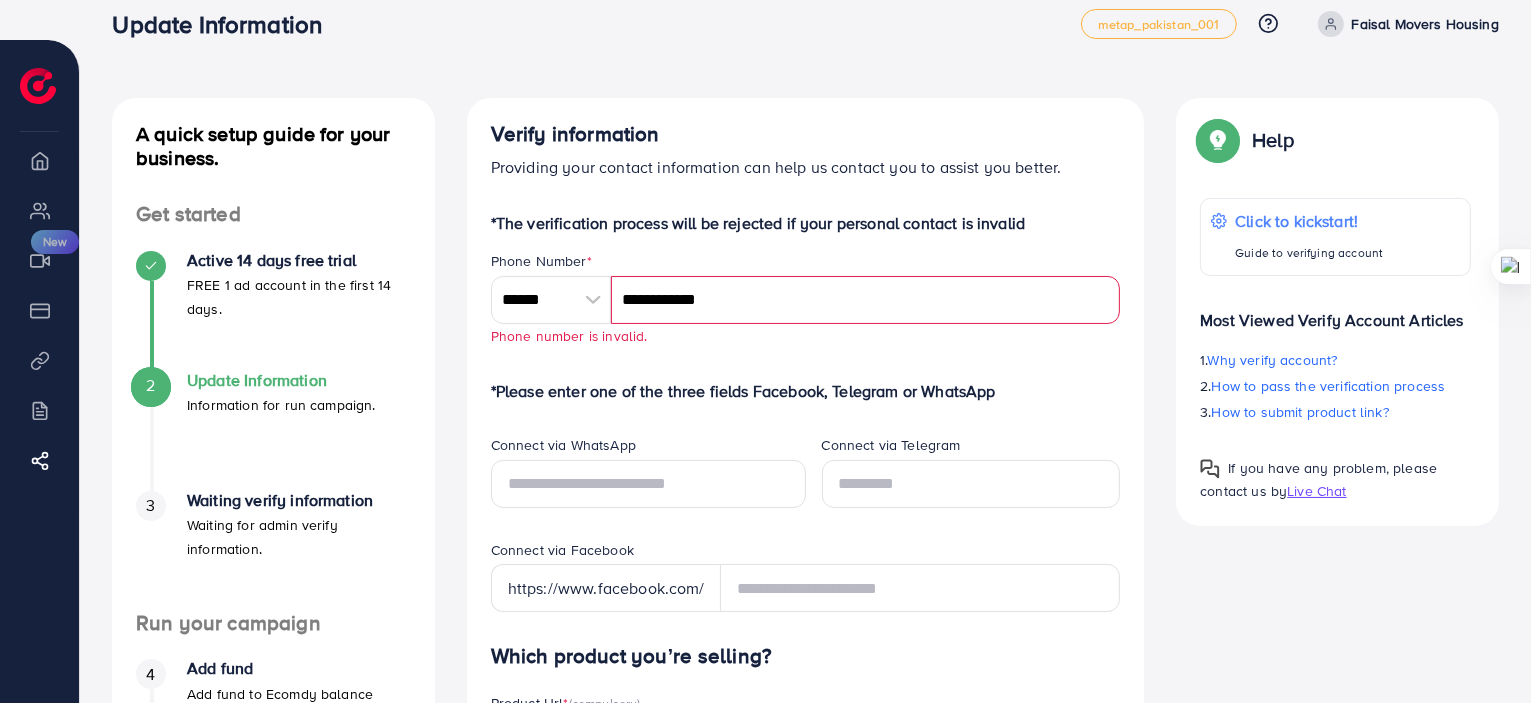 click on "*The verification process will be rejected if your personal contact is invalid   Phone Number  * [PHONE] A B C D E F G H I J K L M N O P Q R S T U V W X Y Z search no result [COUNTRY] +92 [PHONE]  Phone number is invalid.   *Please enter one of the three fields Facebook, Telegram or WhatsApp   Connect via WhatsApp   Connect via Telegram   Connect via Facebook  https://www.facebook.com/  Which product you’re selling?   Product Url  *  (compulsory)  😇  Explain why we need your product url?  View detail  🔥🔥🔥  Notices: Please copy and paste your full product URL/domain here to ensure the URL is correct. Note that domains with www and non-www will be counted as two different URLs. Please do not use URL Shortens or Banned URLs here!  Target Market  *  (You can add multi-country)            Loading...     Add store screenshot attachment  (Optional)  View example  Notices:   You should log in to your website and take a screenshot from there.   Format: JPG, PNG, JPEG" at bounding box center [806, 883] 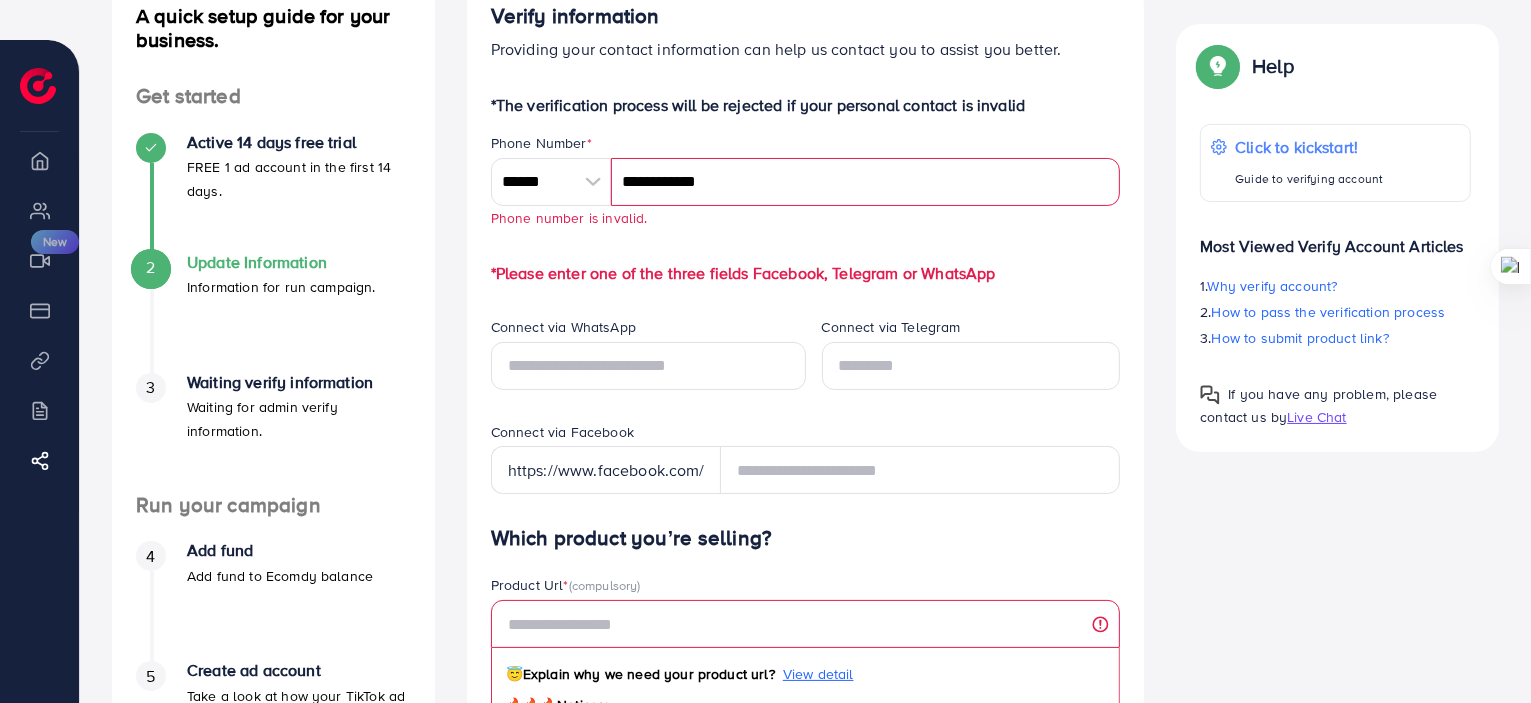 scroll, scrollTop: 136, scrollLeft: 0, axis: vertical 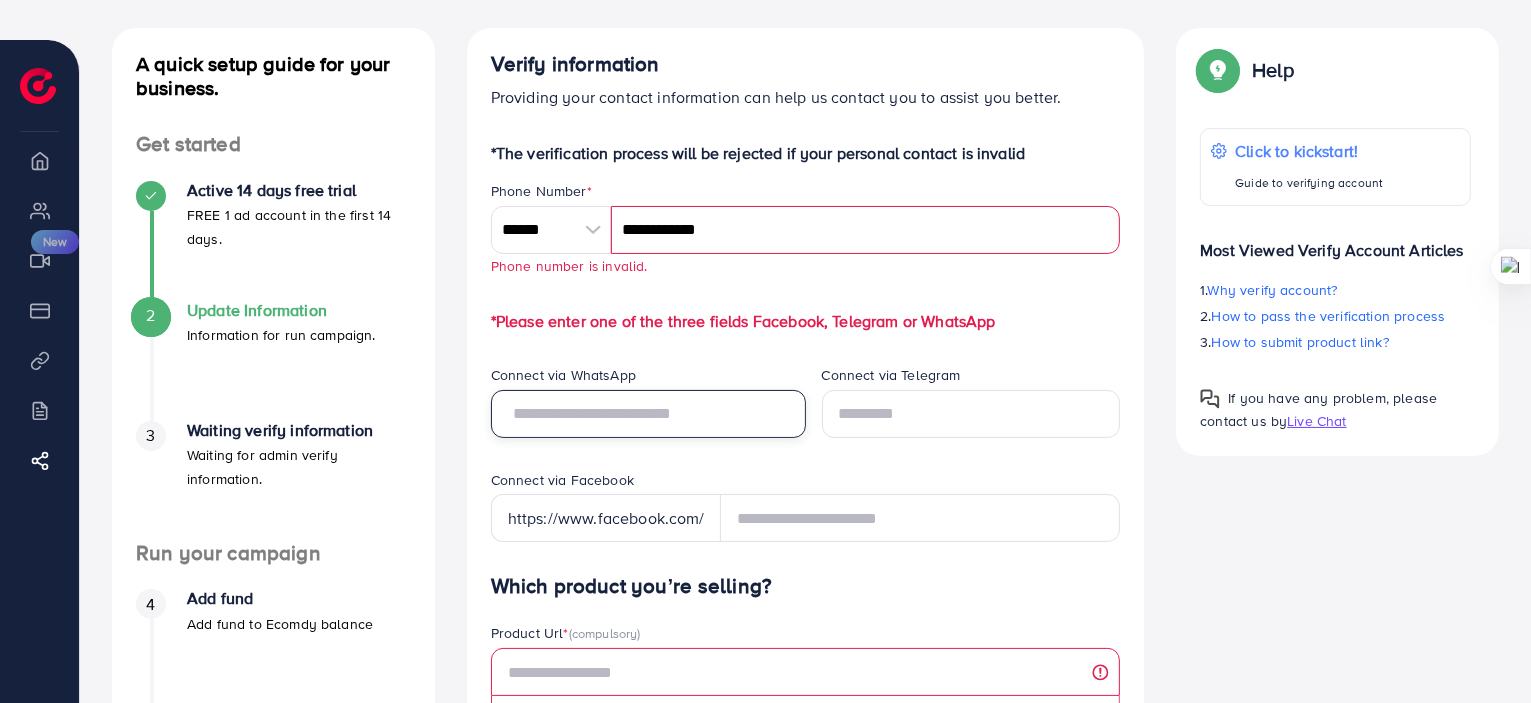 click at bounding box center (648, 414) 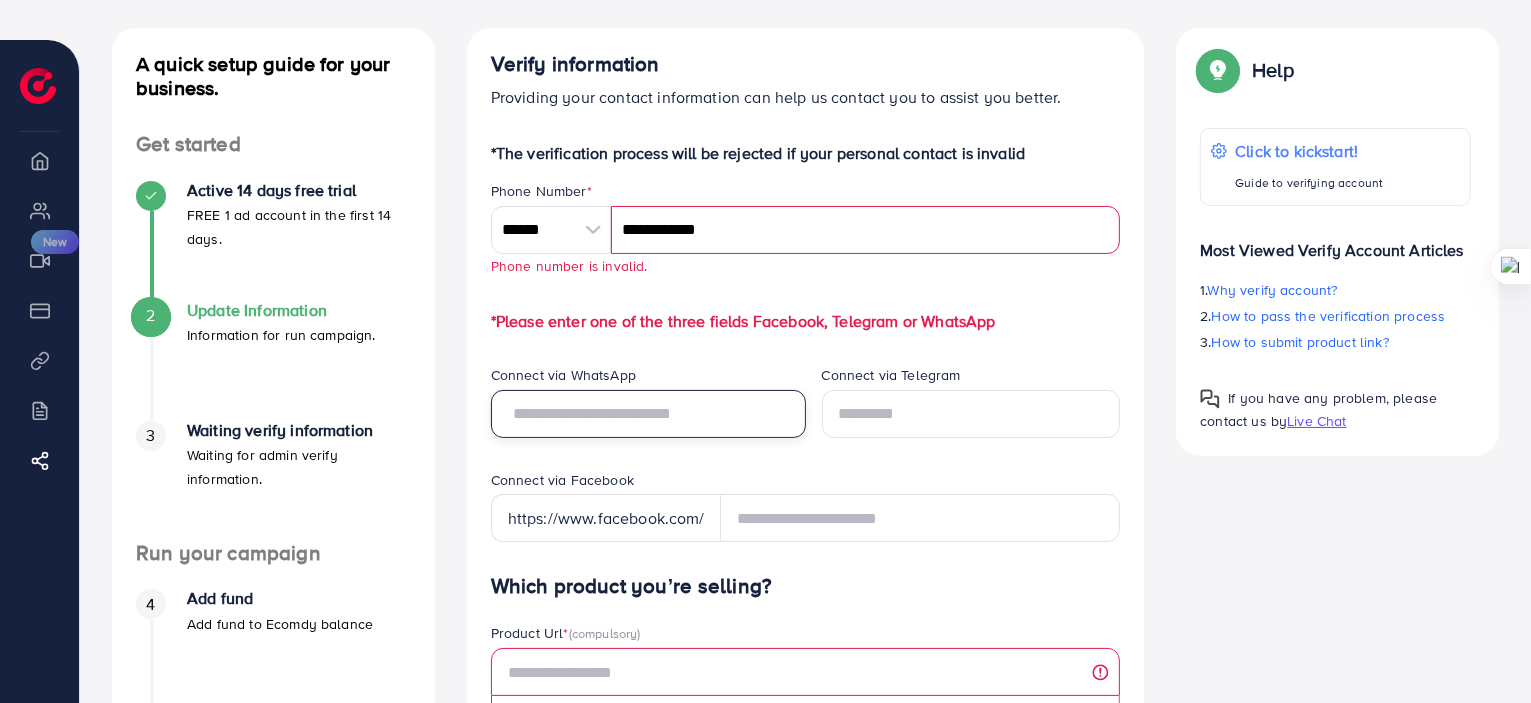 paste on "**********" 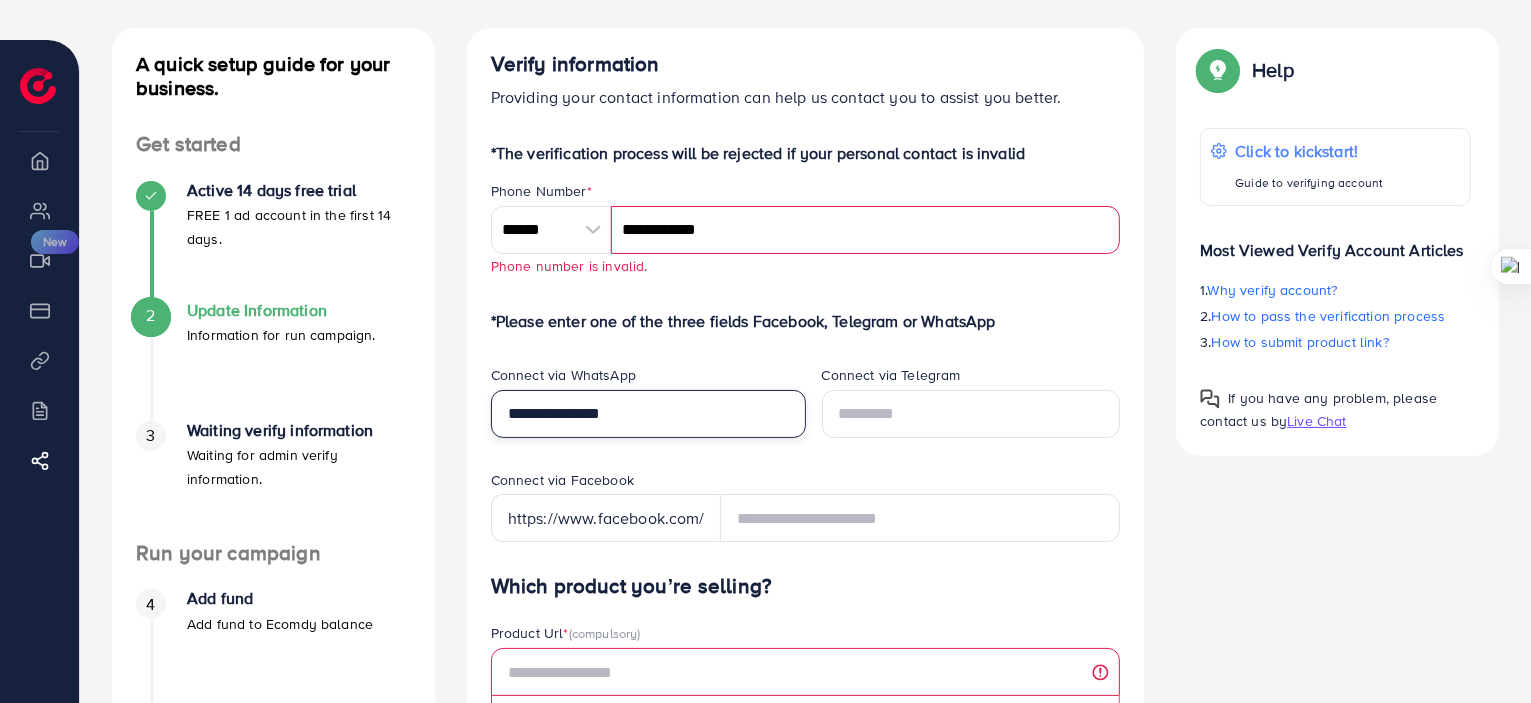 type on "**********" 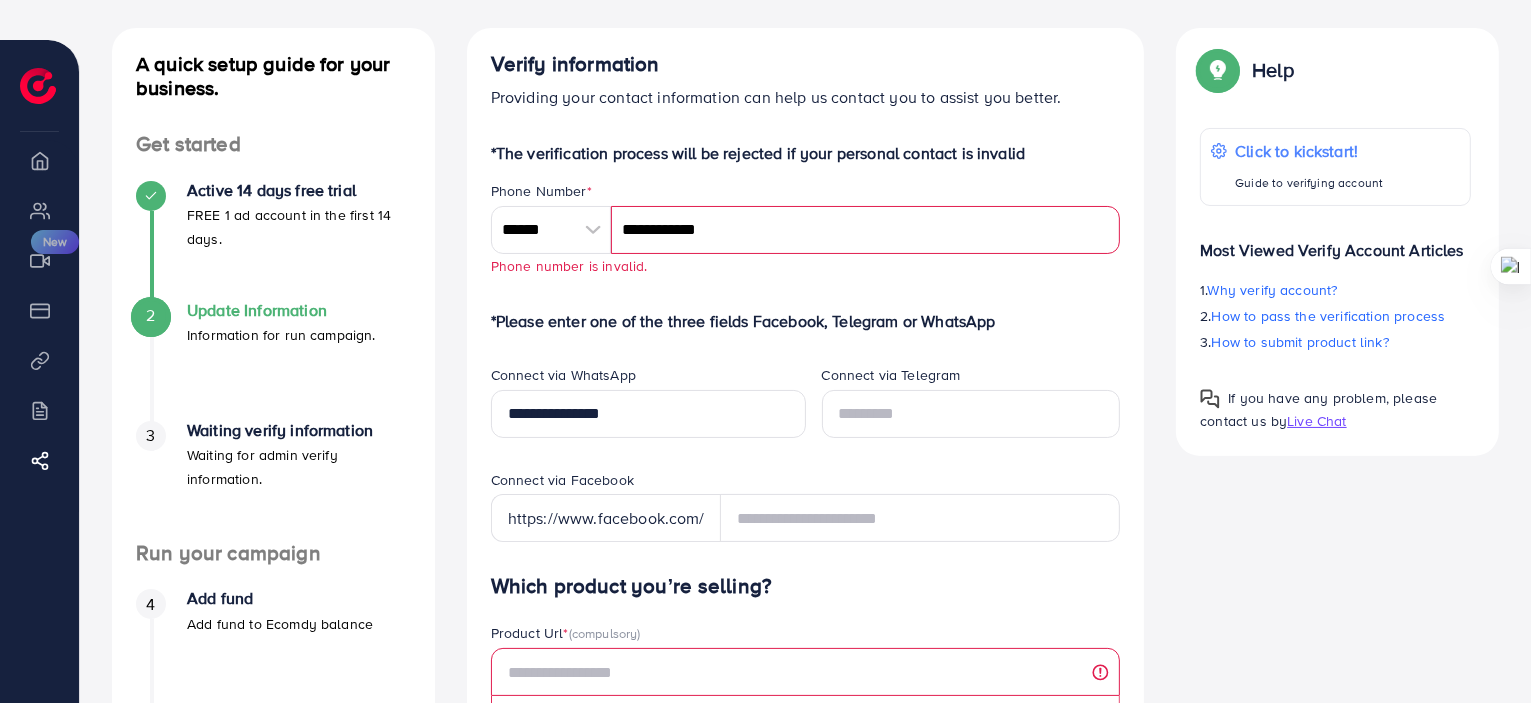 click on "**********" at bounding box center [806, 837] 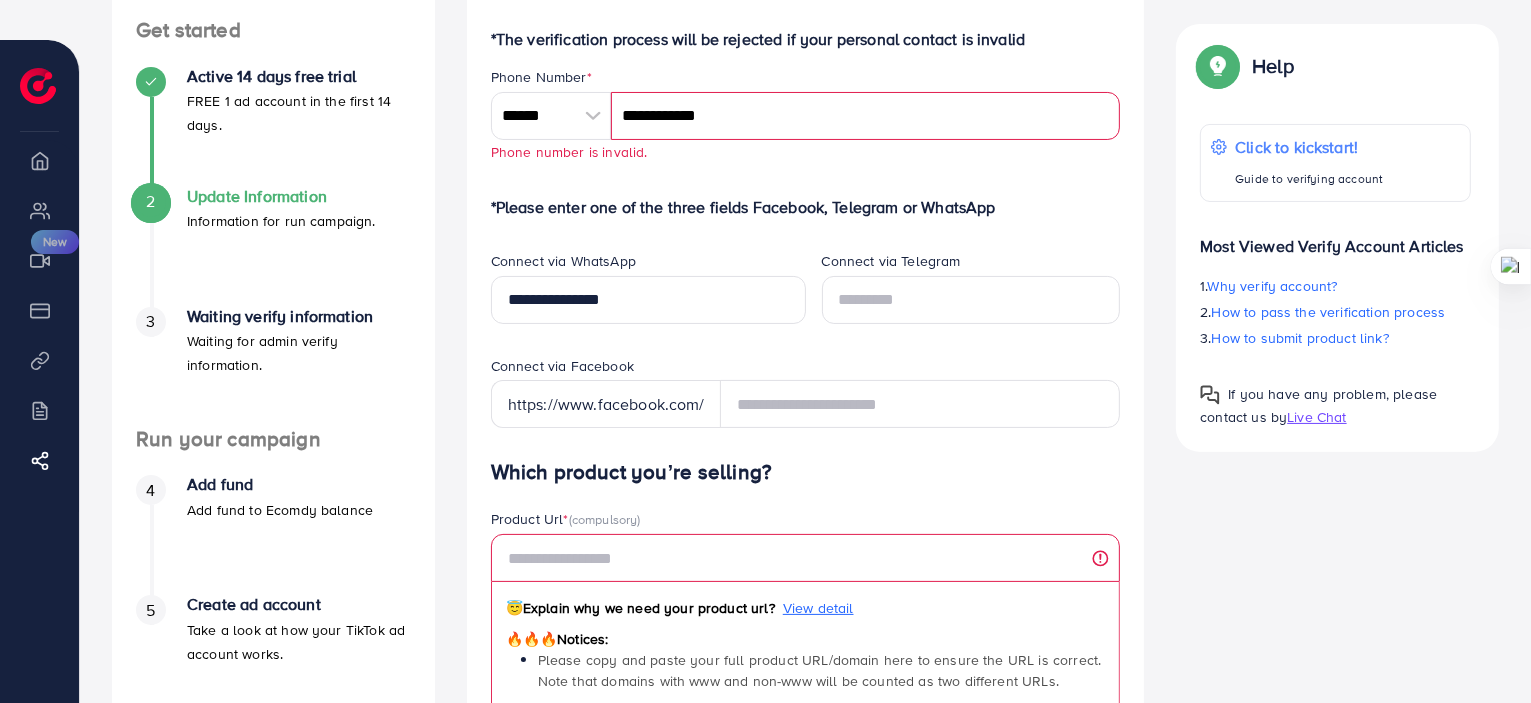 scroll, scrollTop: 270, scrollLeft: 0, axis: vertical 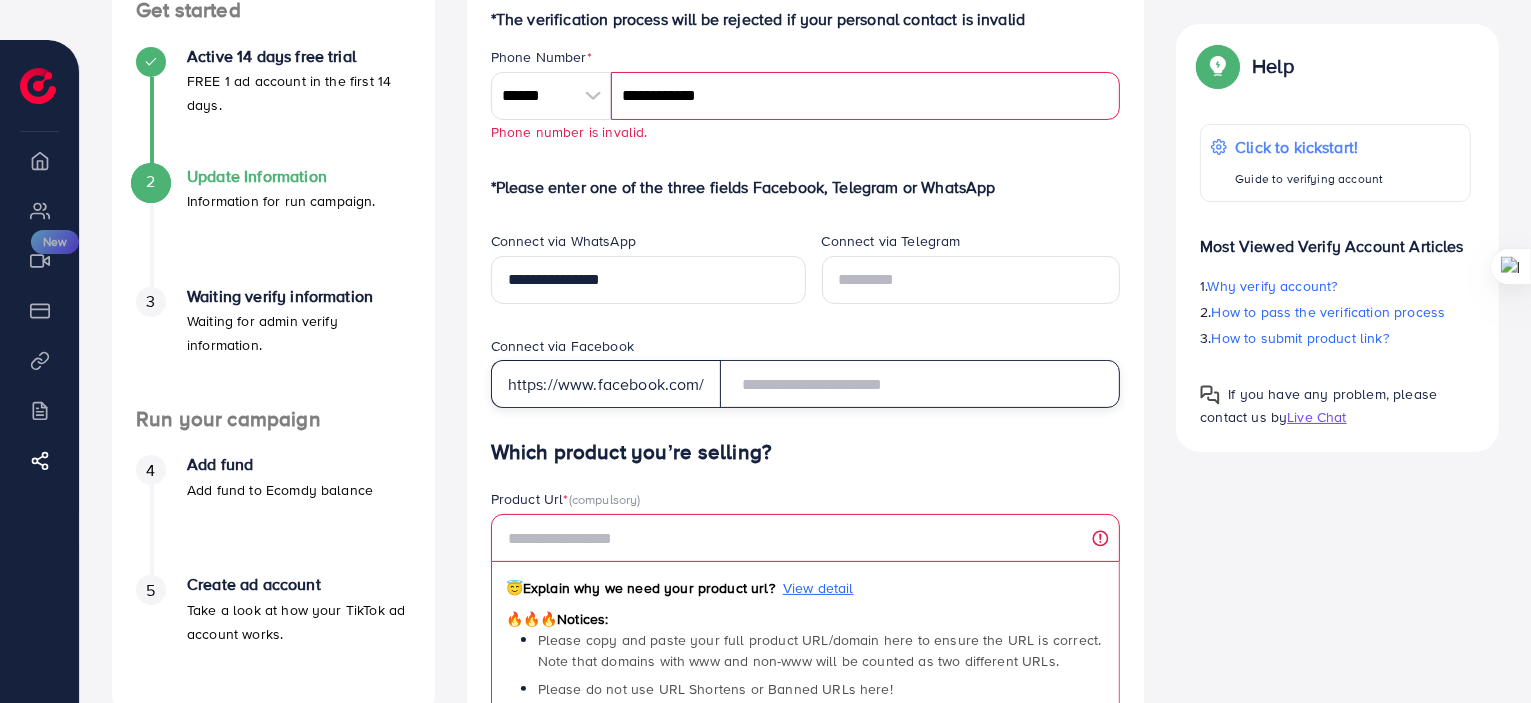 click at bounding box center (920, 384) 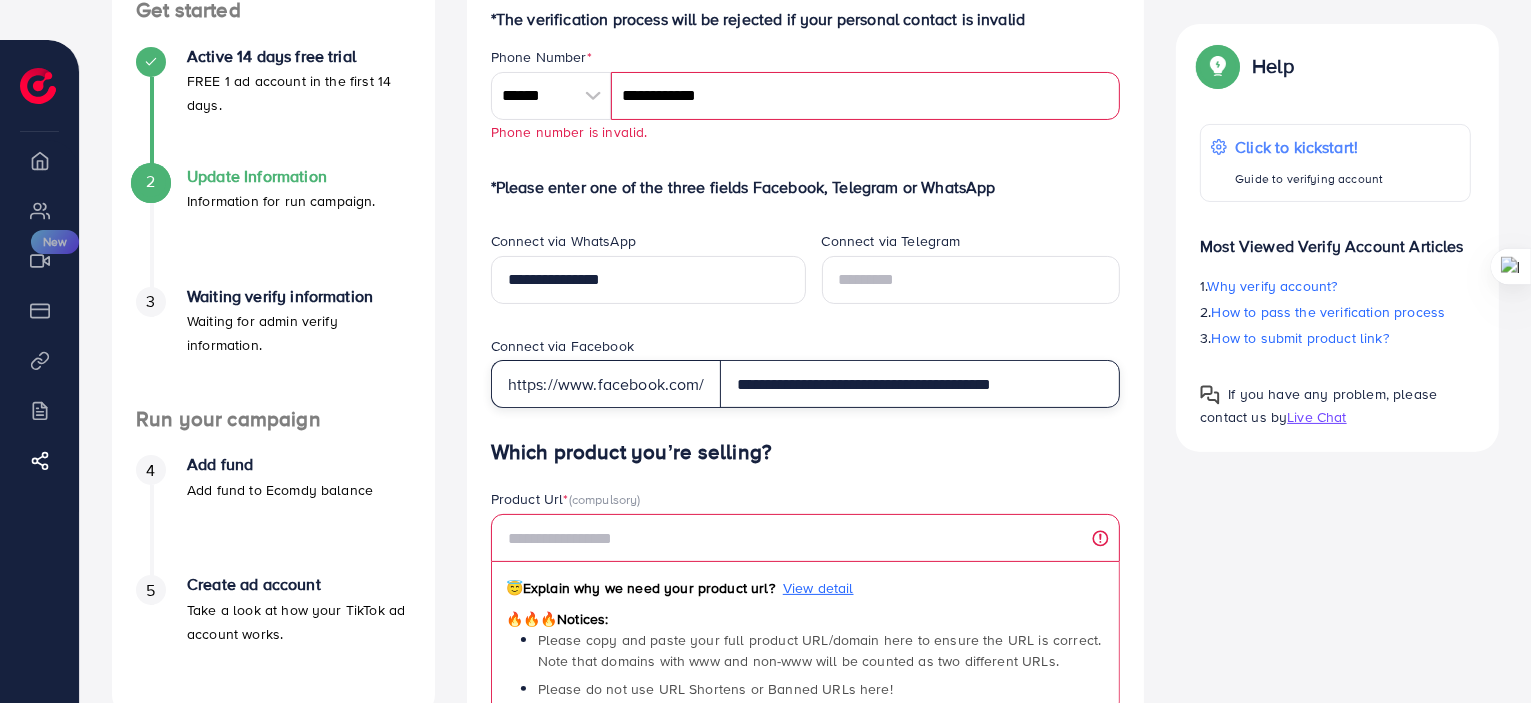 type on "**********" 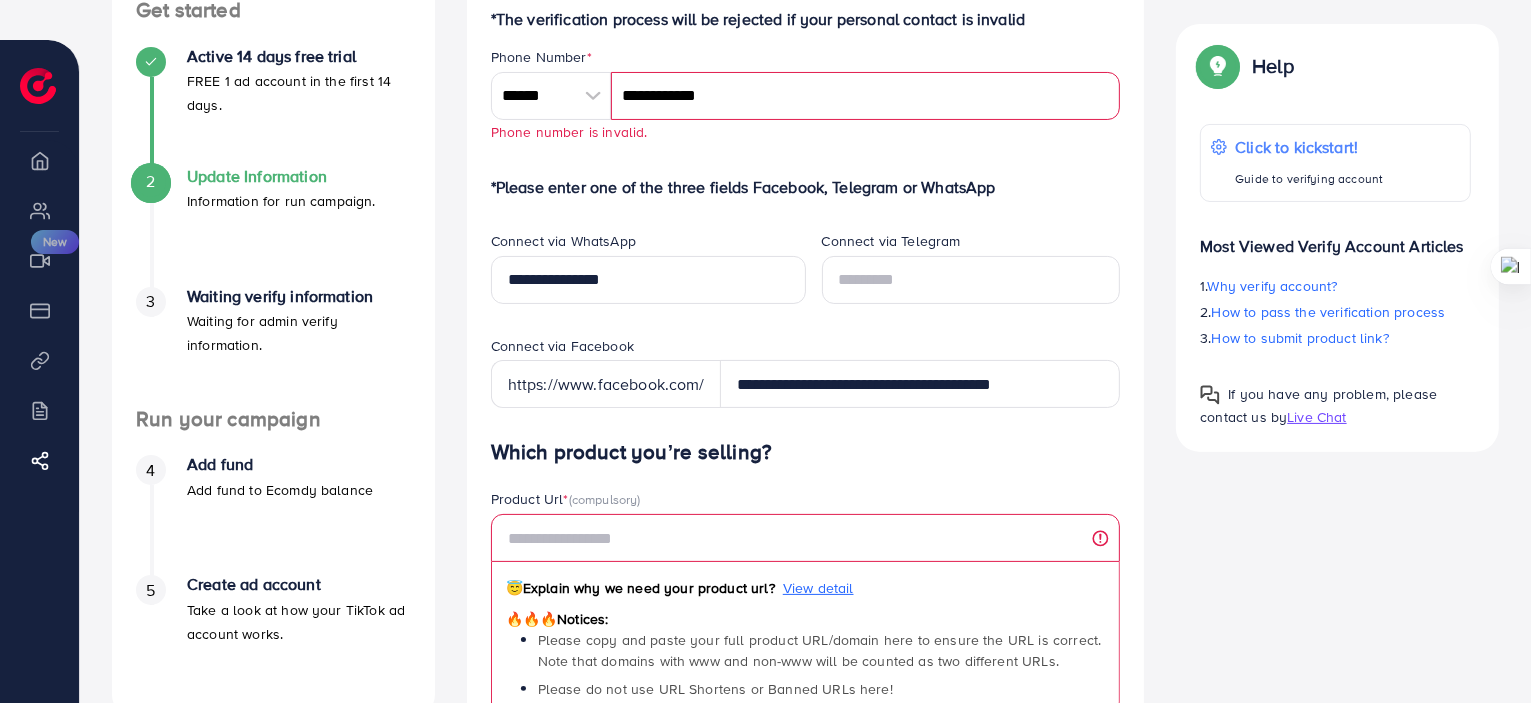click on "Which product you’re selling?" at bounding box center (806, 452) 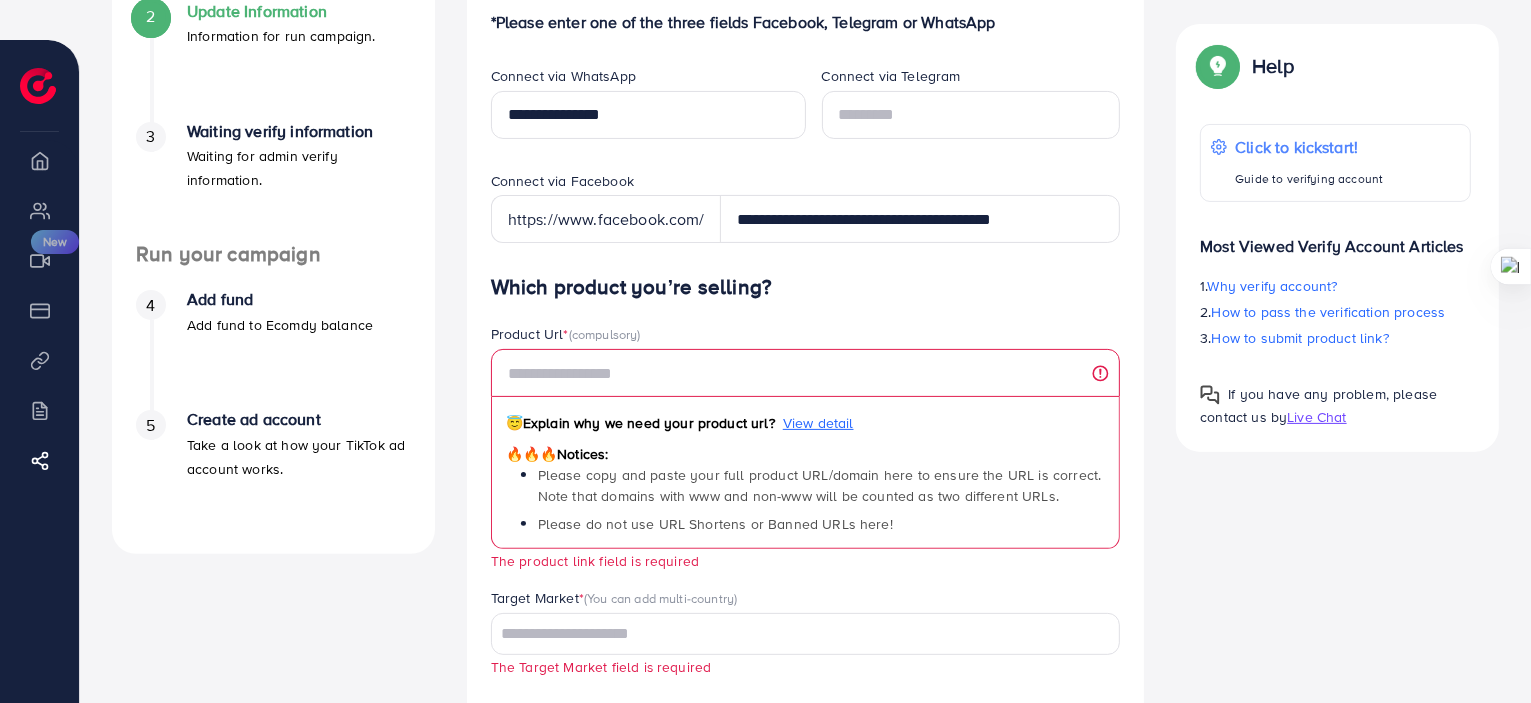 scroll, scrollTop: 436, scrollLeft: 0, axis: vertical 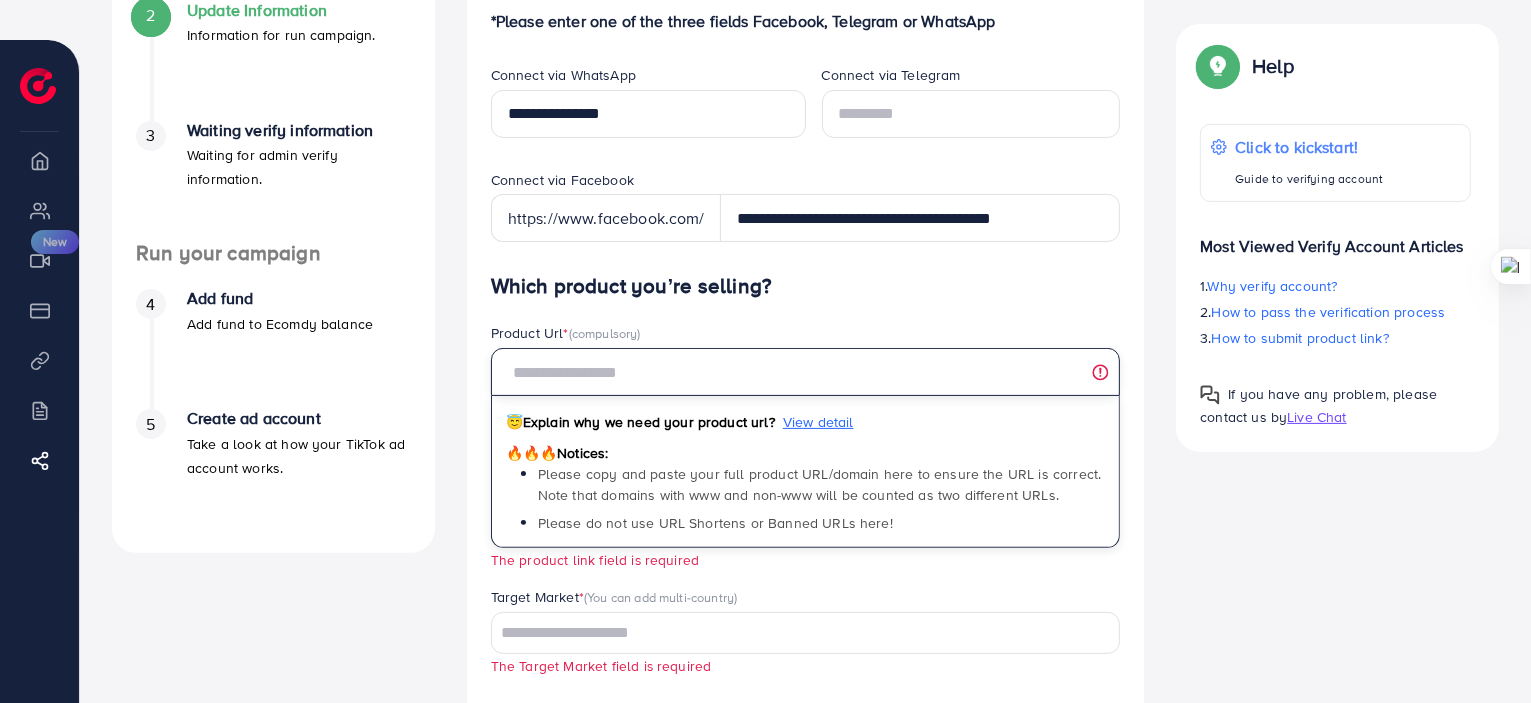 click at bounding box center [806, 372] 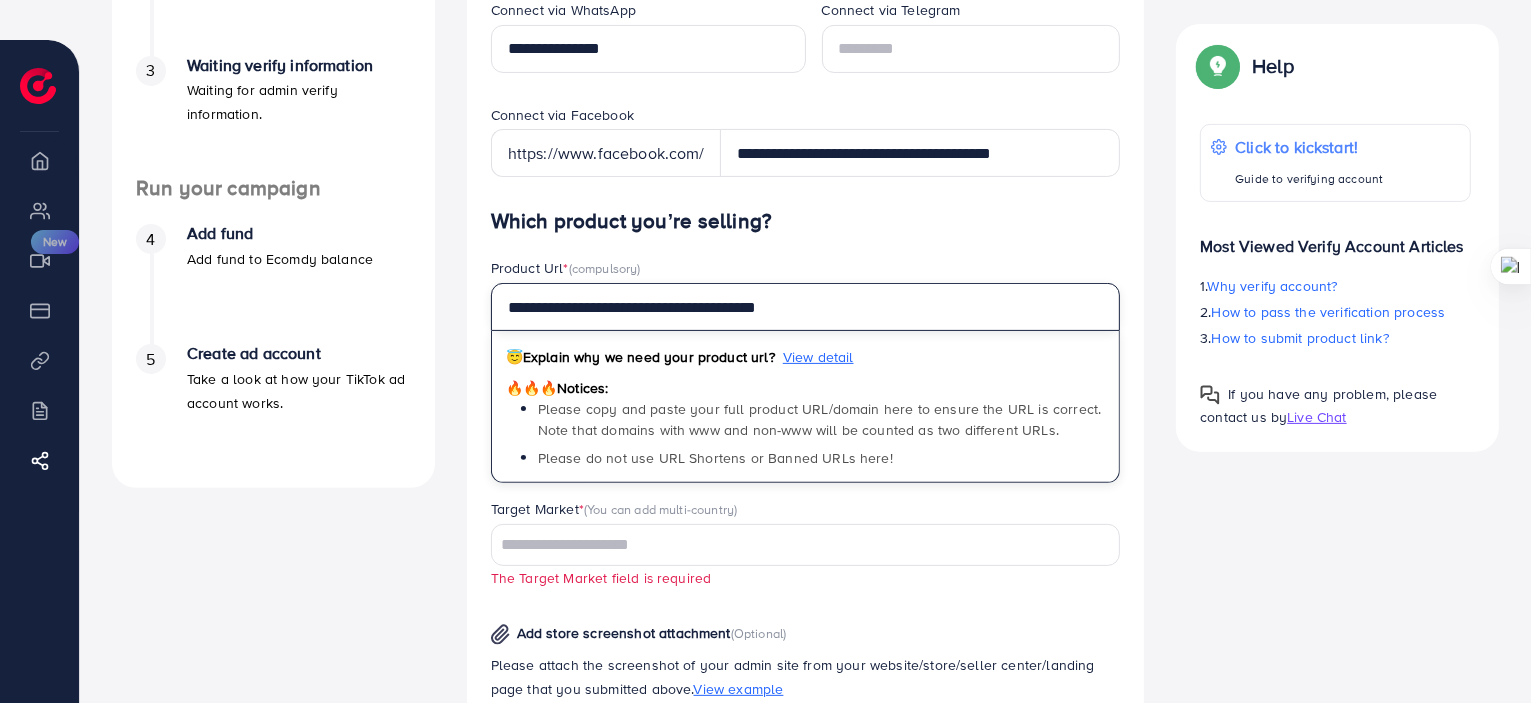scroll, scrollTop: 503, scrollLeft: 0, axis: vertical 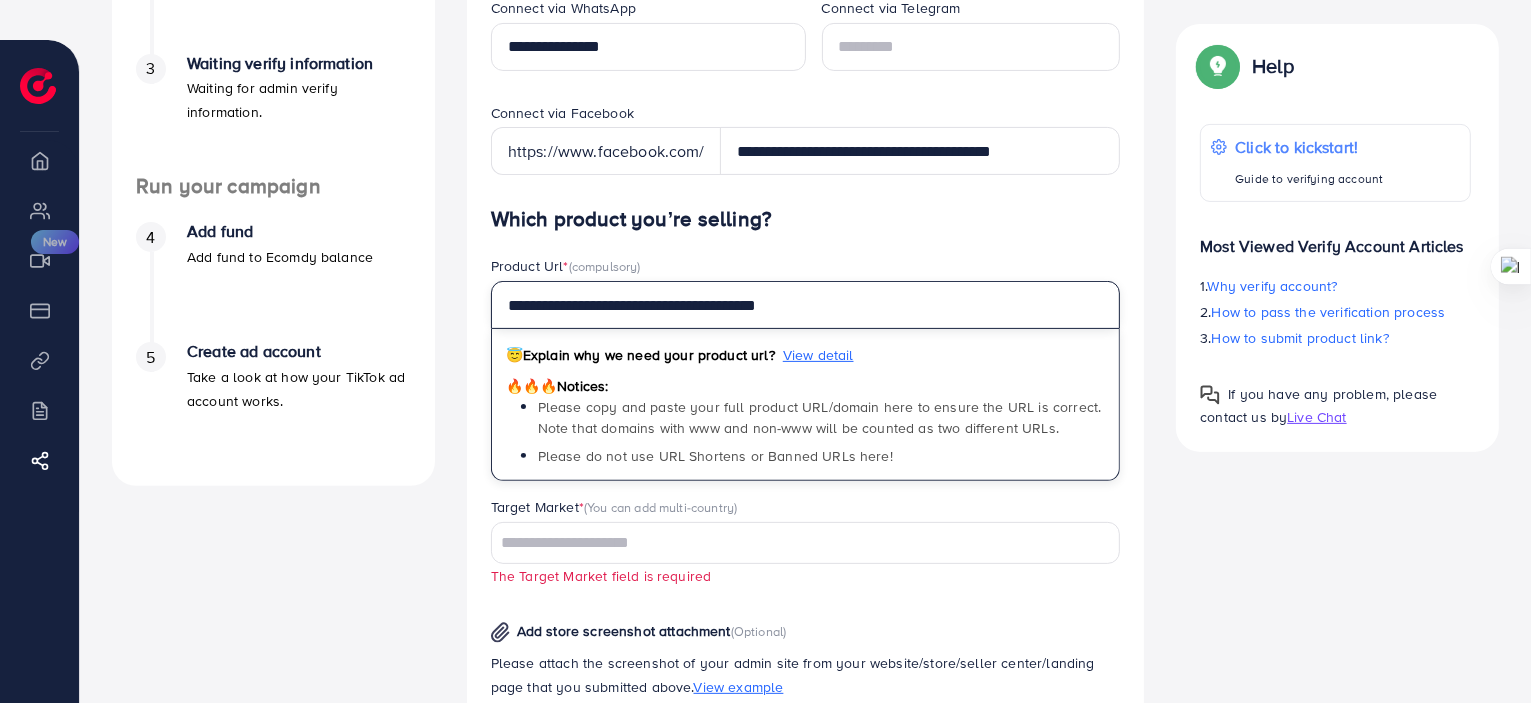 type on "**********" 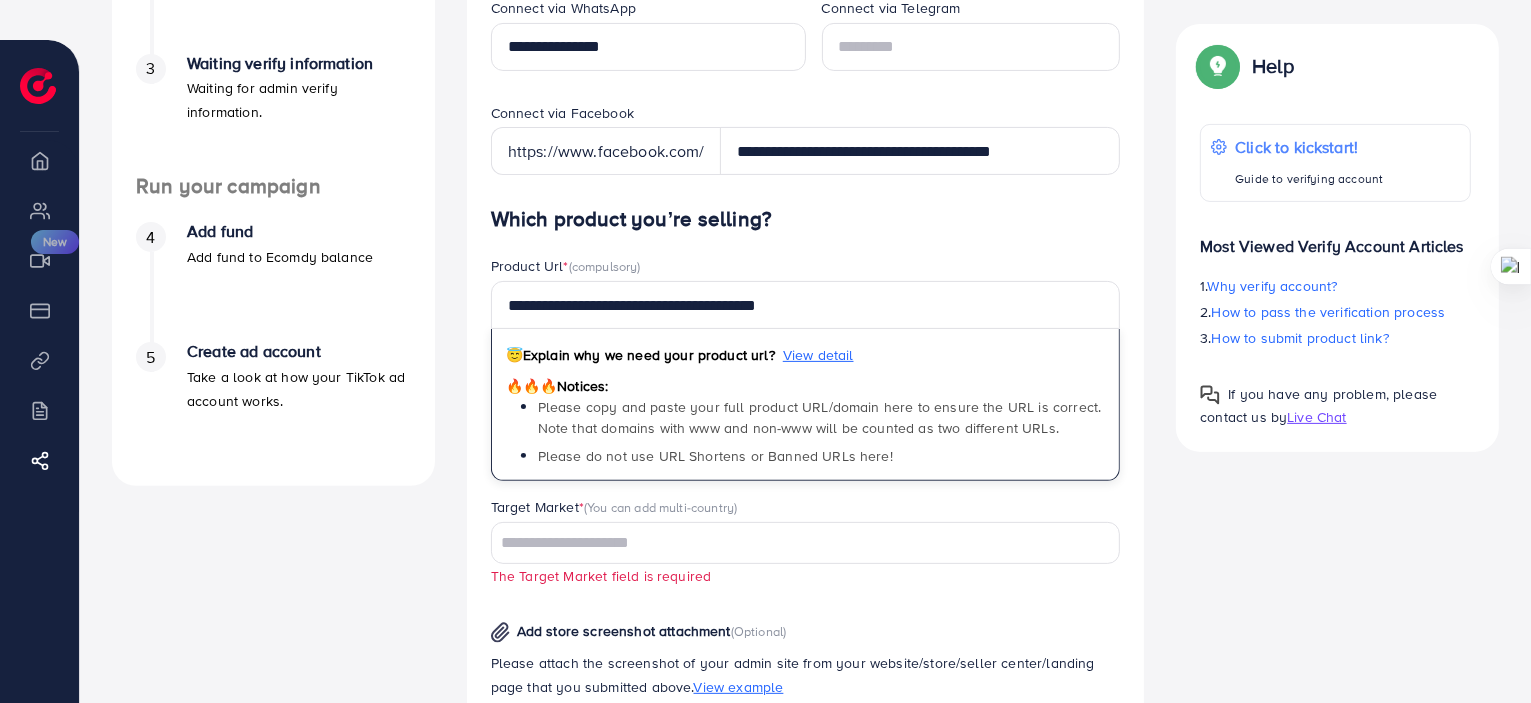 click at bounding box center [794, 543] 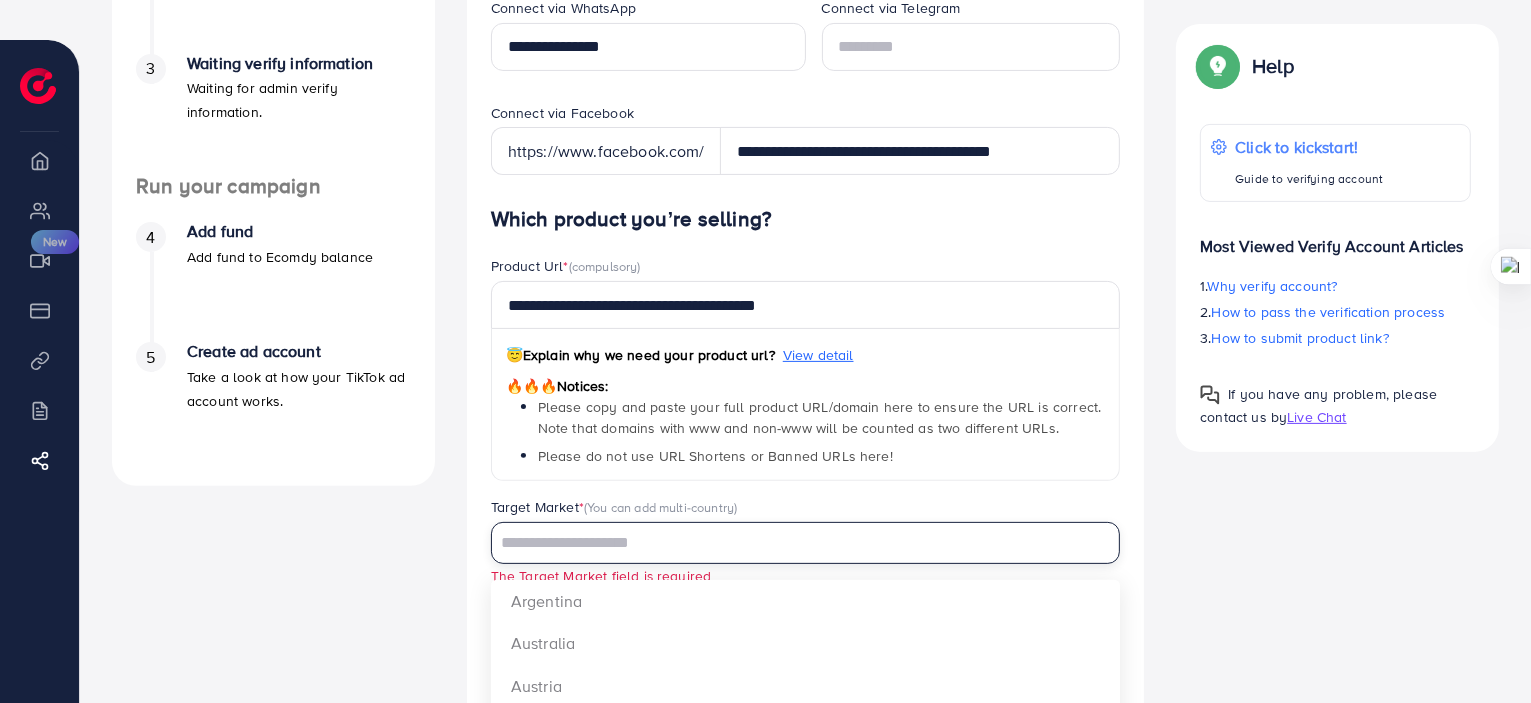 type on "********" 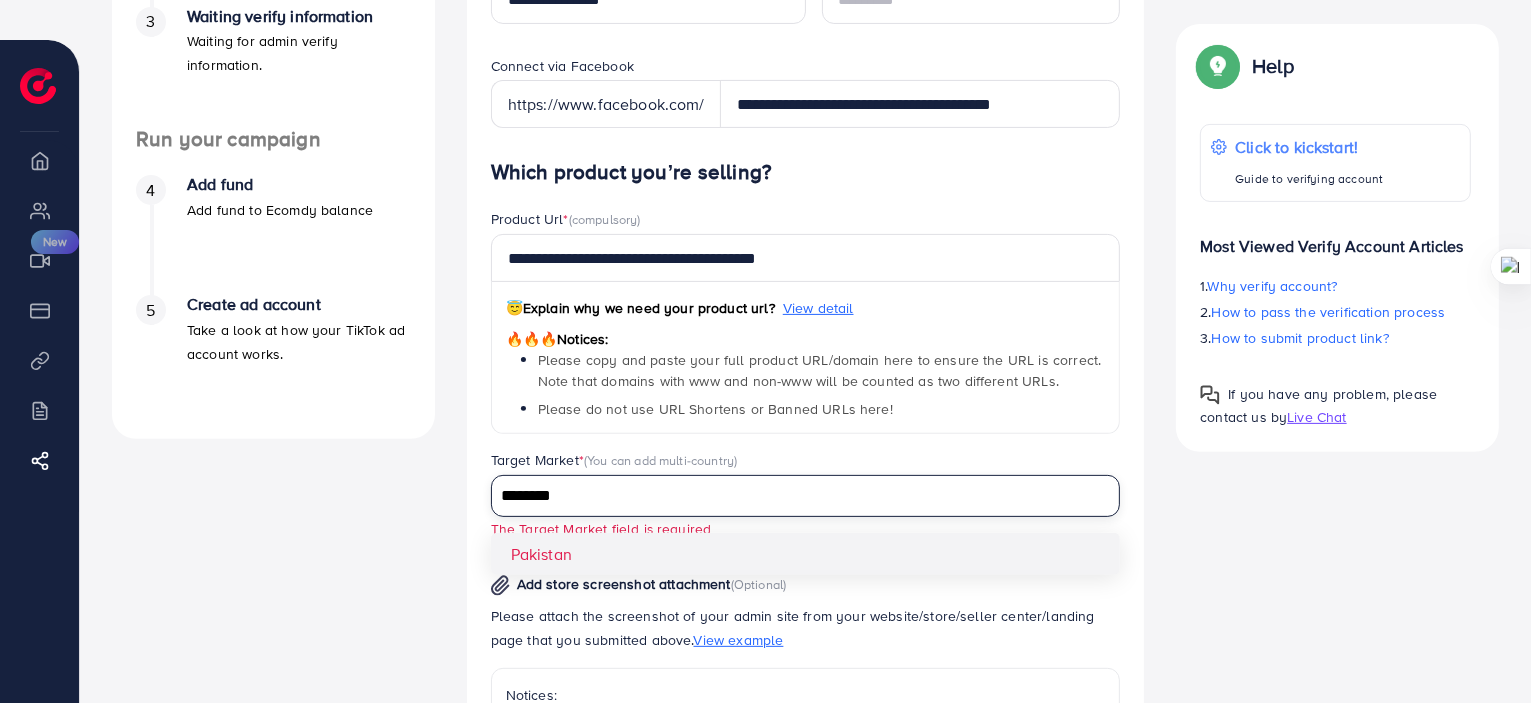 scroll, scrollTop: 603, scrollLeft: 0, axis: vertical 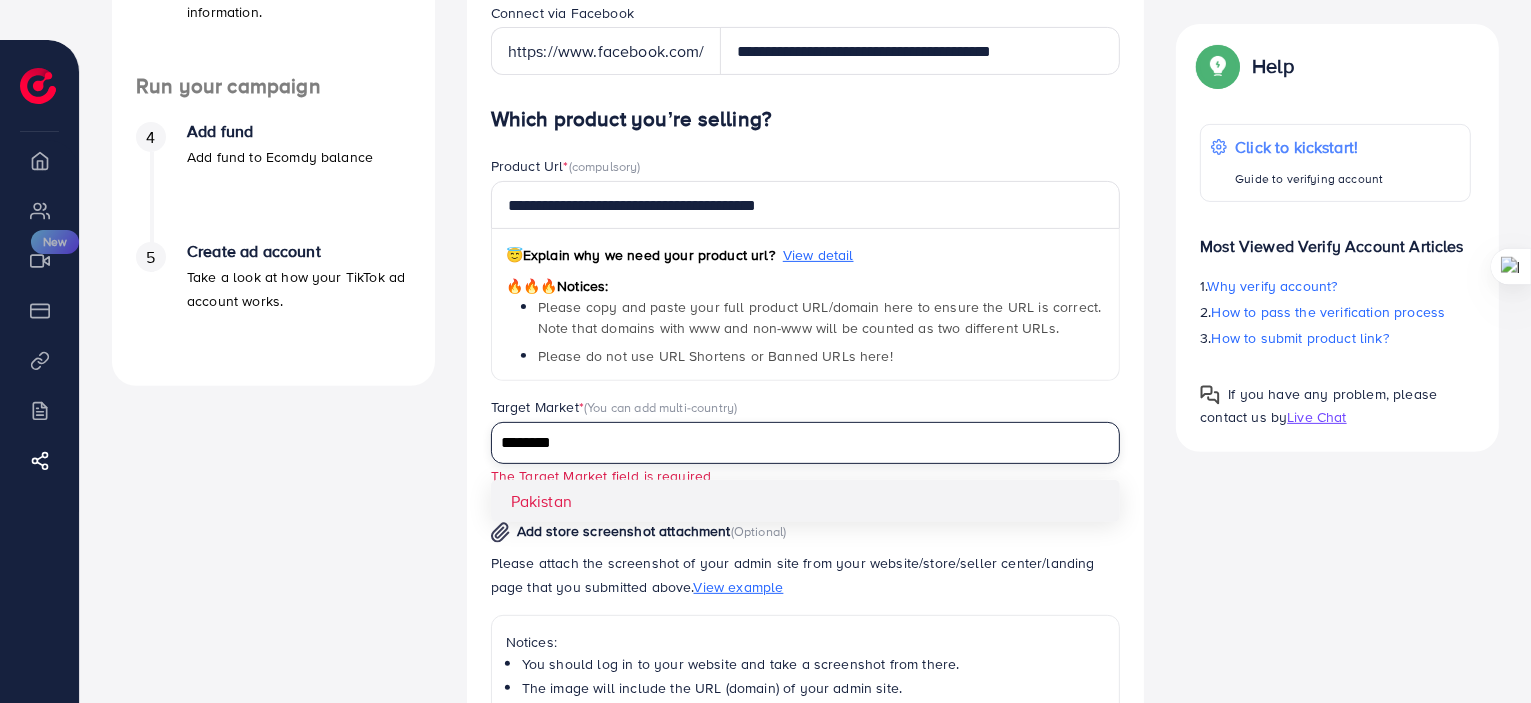 click on "A quick setup guide for your business.   Get started   Active 14 days free trial   FREE 1 ad account in the first 14 days.   2   Update Information   Information for run campaign.   3   Waiting verify information   Waiting for admin verify information.   Run your campaign   4   Add fund   Add fund to Ecomdy balance   5   Create ad account   Take a look at how your TikTok ad account works." at bounding box center (273, 313) 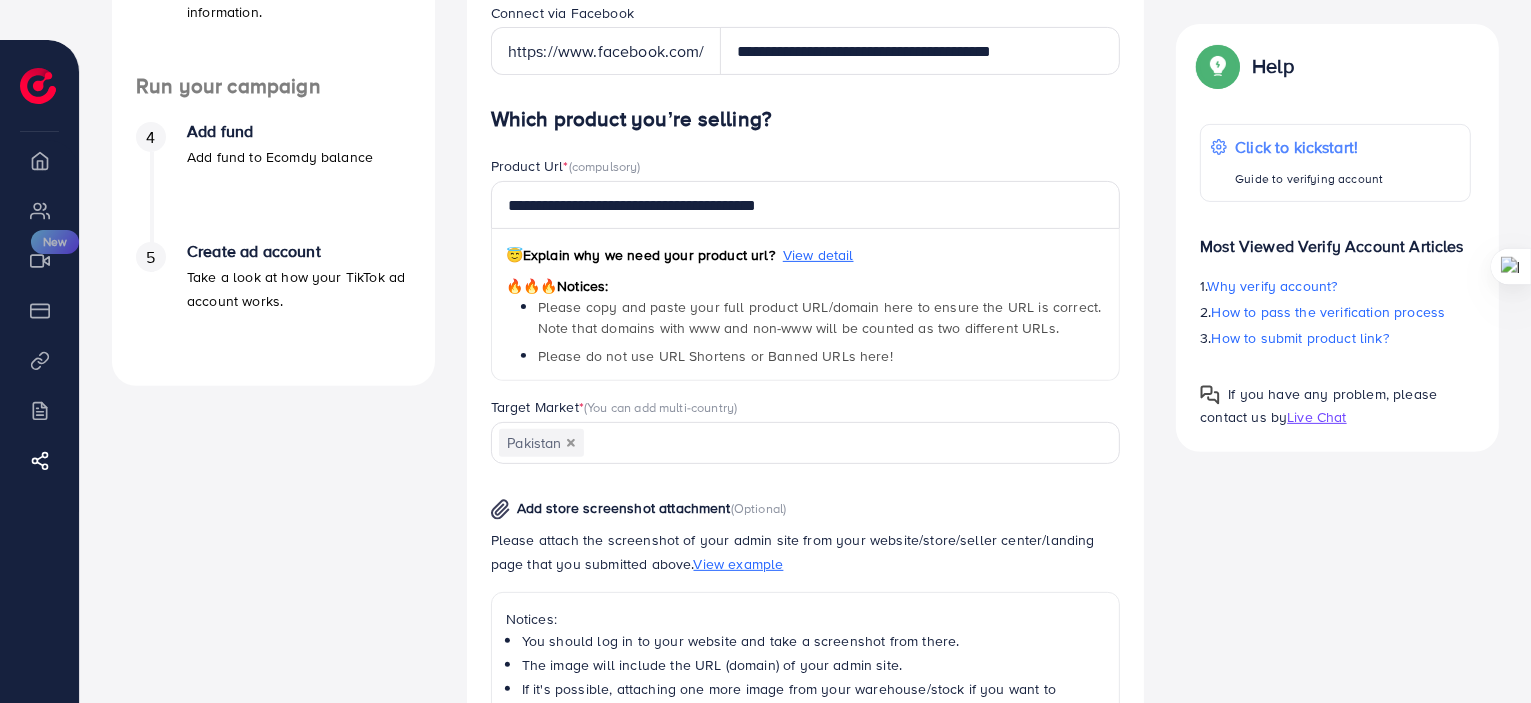 click on "**********" at bounding box center [806, 544] 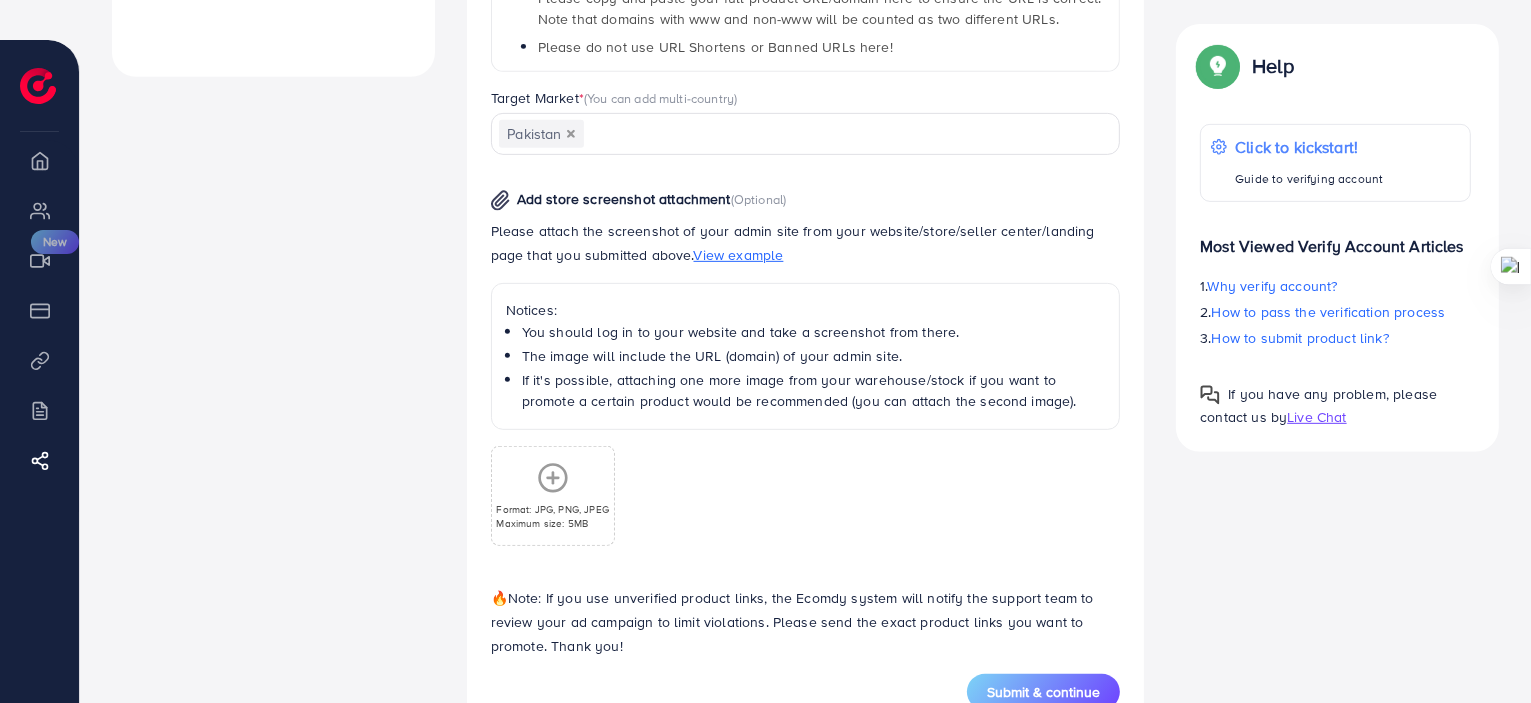 scroll, scrollTop: 932, scrollLeft: 0, axis: vertical 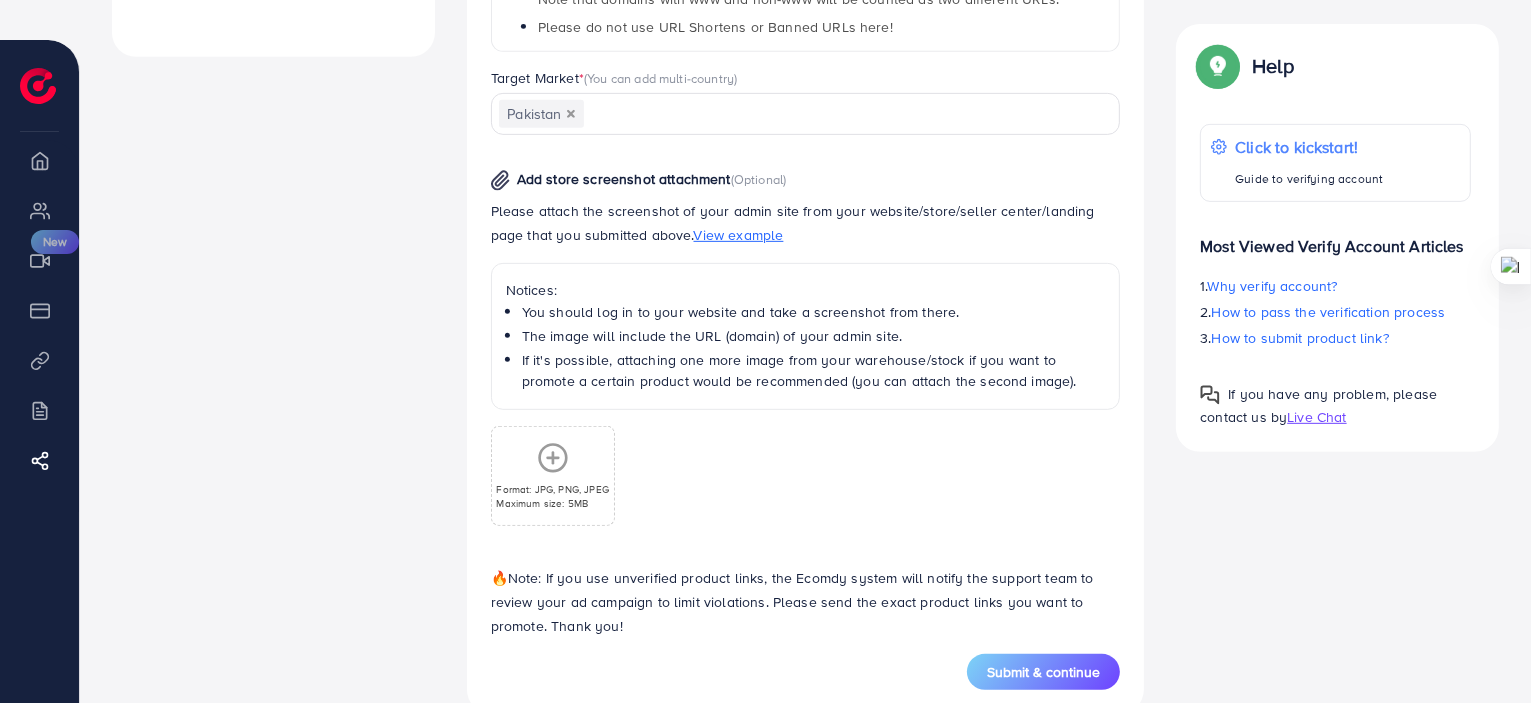 click on "Format: JPG, PNG, JPEG   Maximum size: 5MB" at bounding box center (552, 476) 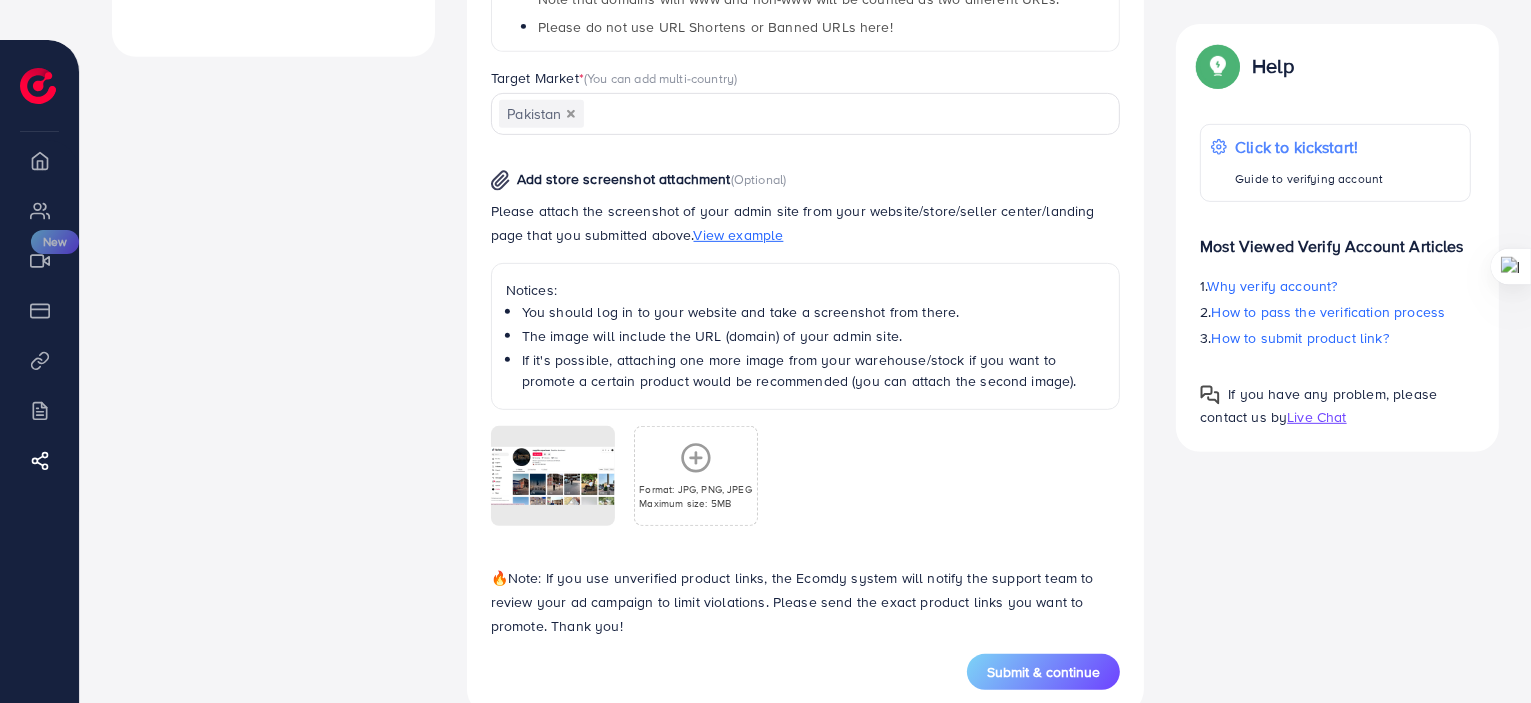 drag, startPoint x: 1064, startPoint y: 634, endPoint x: 822, endPoint y: 448, distance: 305.22122 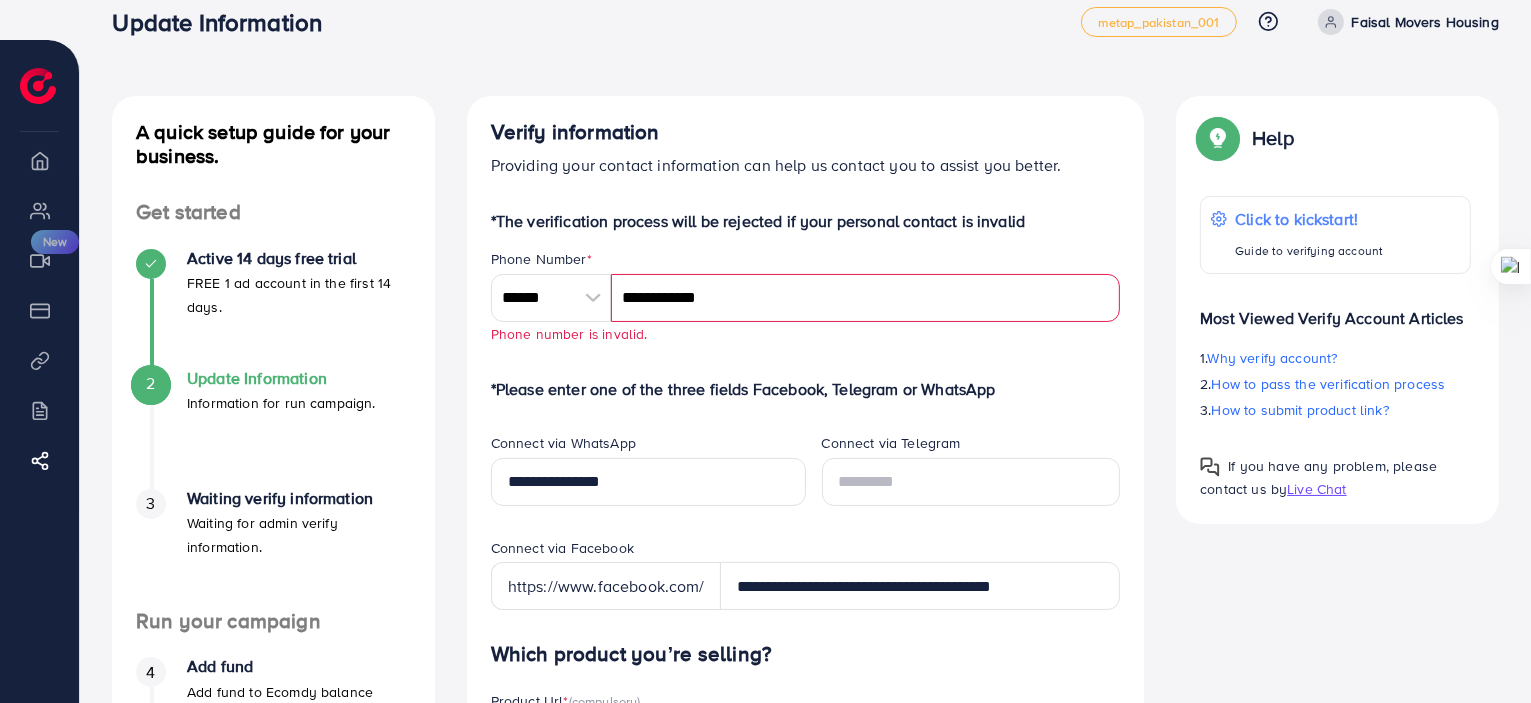 scroll, scrollTop: 66, scrollLeft: 0, axis: vertical 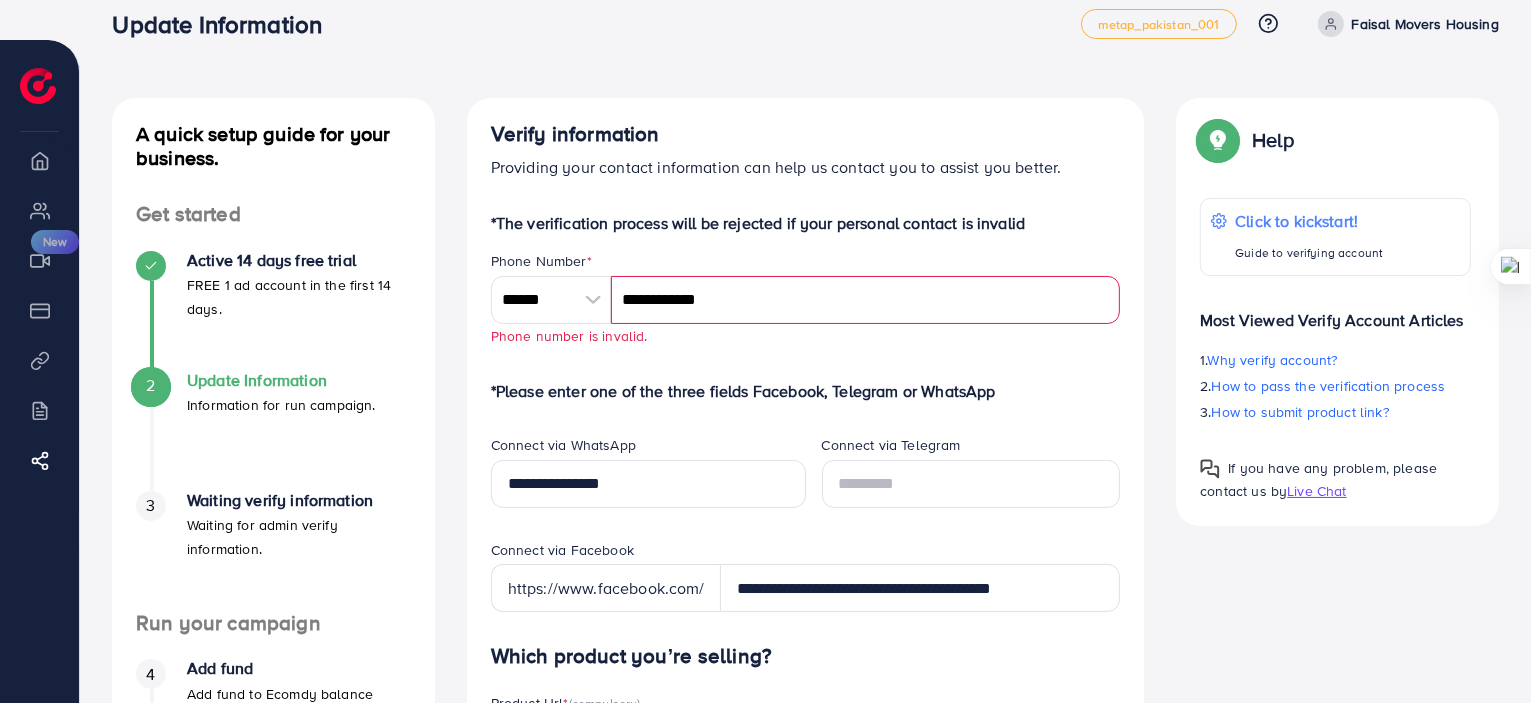 click on "Phone Number  * [PHONE] A B C D E F G H I J K L M N O P Q R S T U V W X Y Z search no result [COUNTRY] +92 [PHONE]  Phone number is invalid." at bounding box center [806, 299] 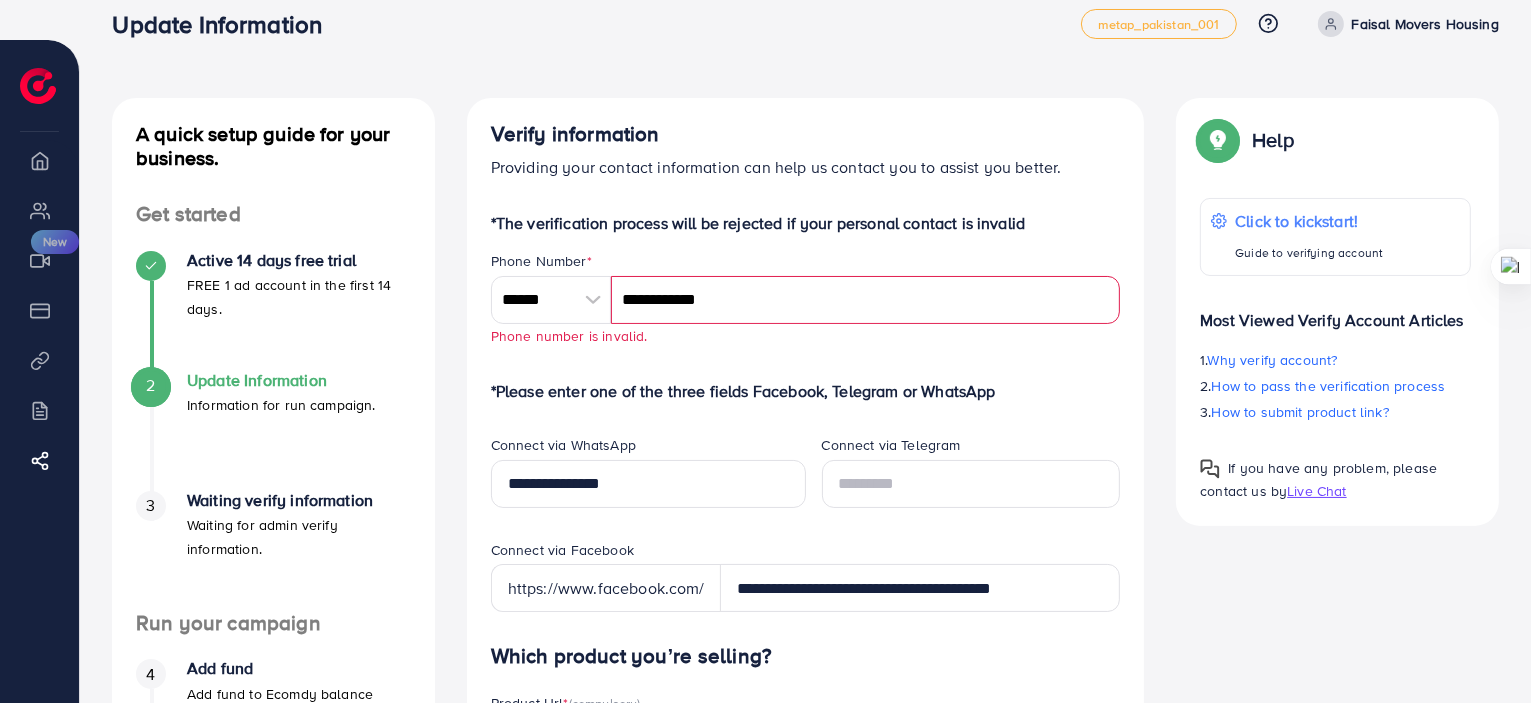 click on "**********" at bounding box center [866, 300] 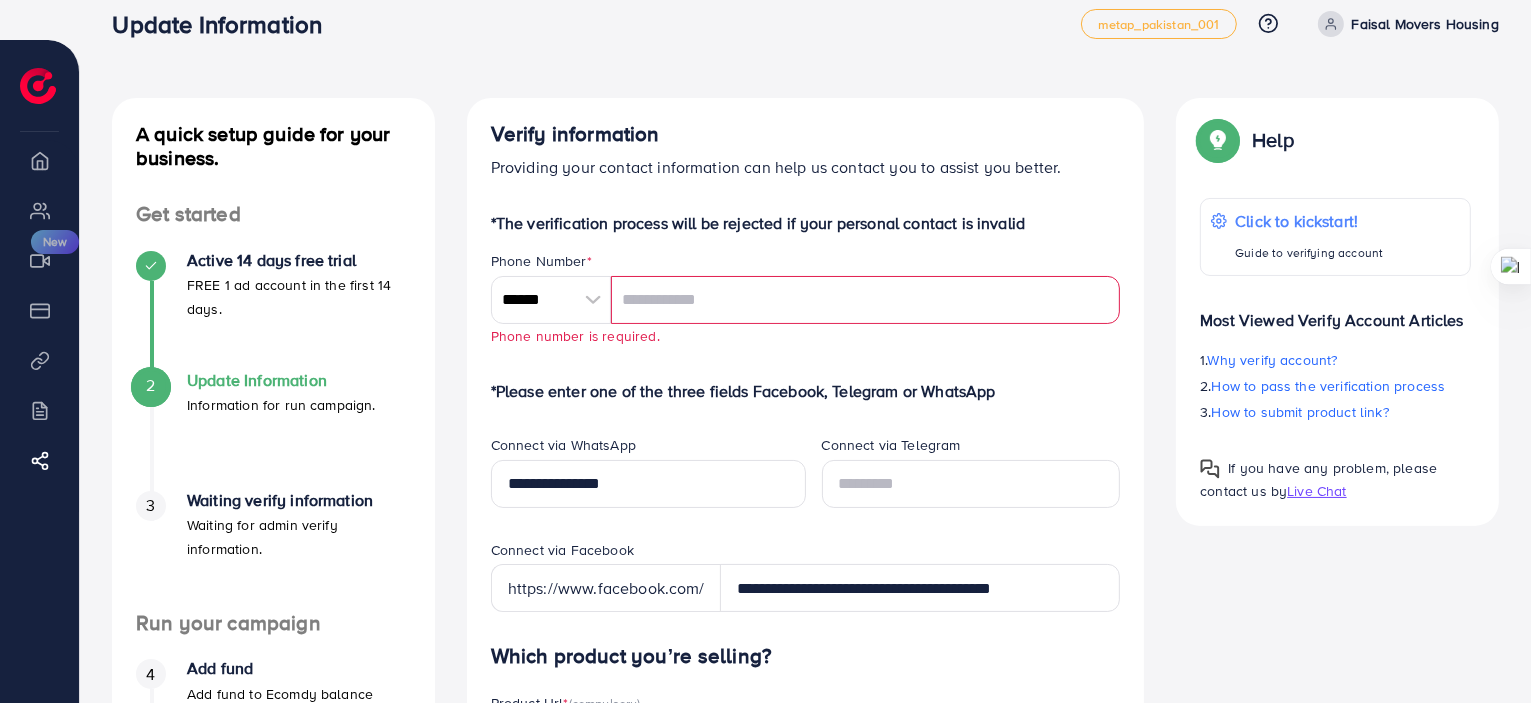 click at bounding box center [866, 300] 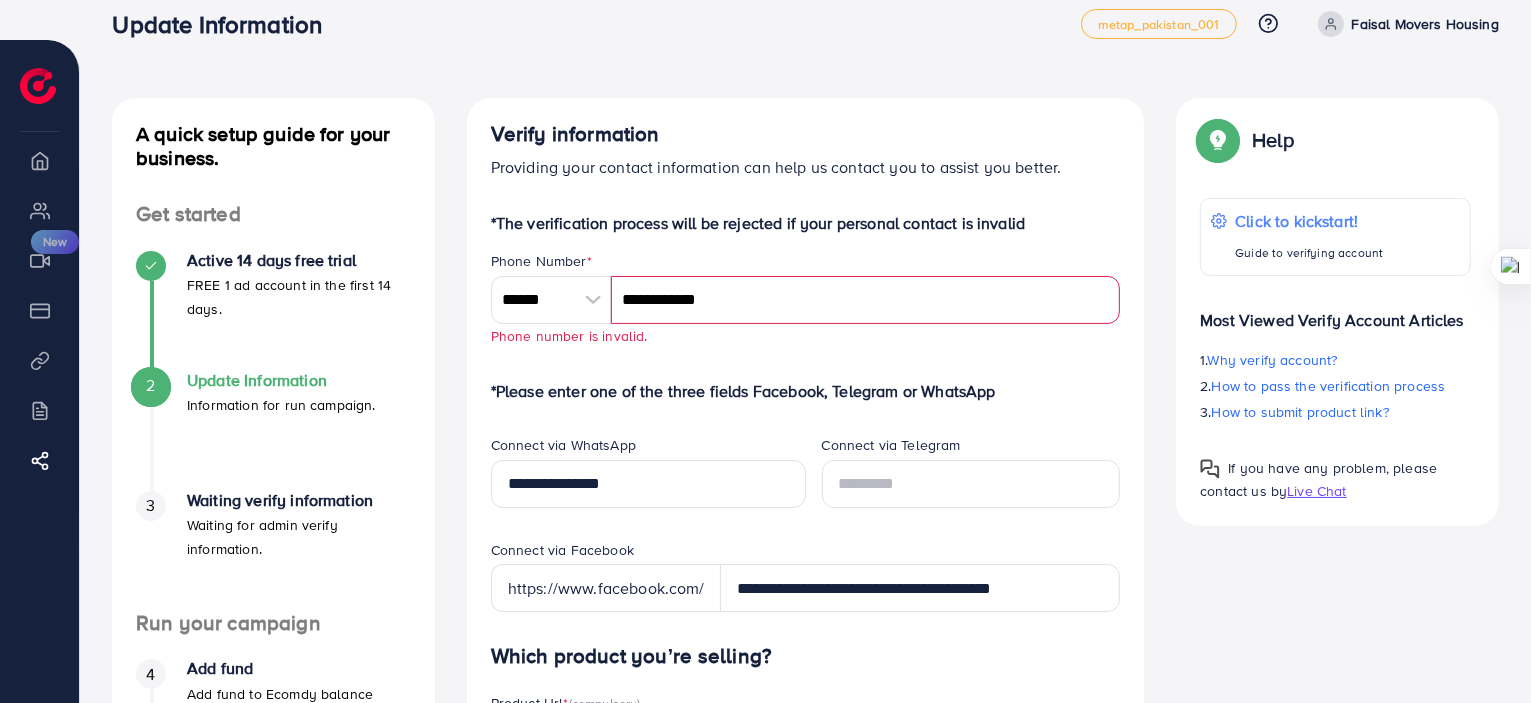 click on "**********" at bounding box center (866, 300) 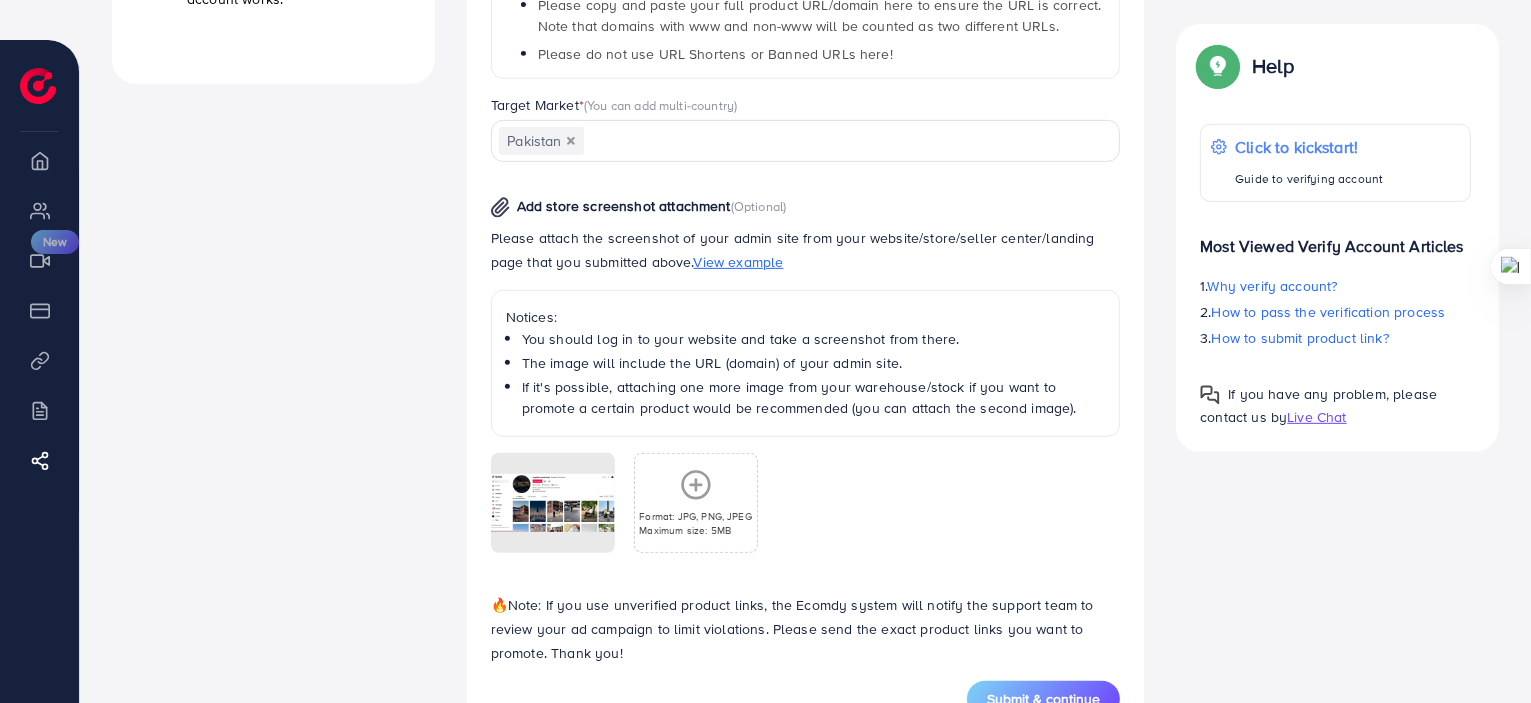 scroll, scrollTop: 932, scrollLeft: 0, axis: vertical 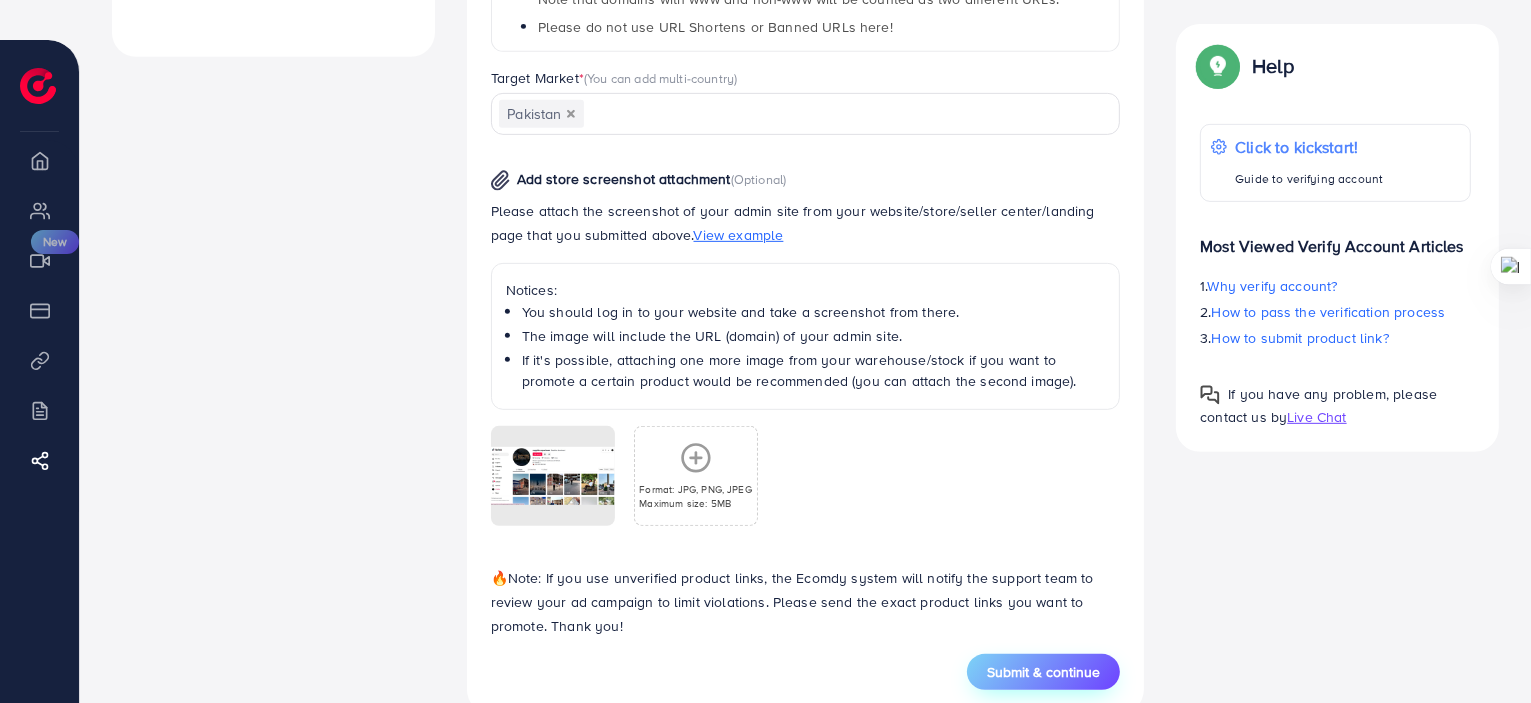 click on "Submit & continue" at bounding box center [1043, 672] 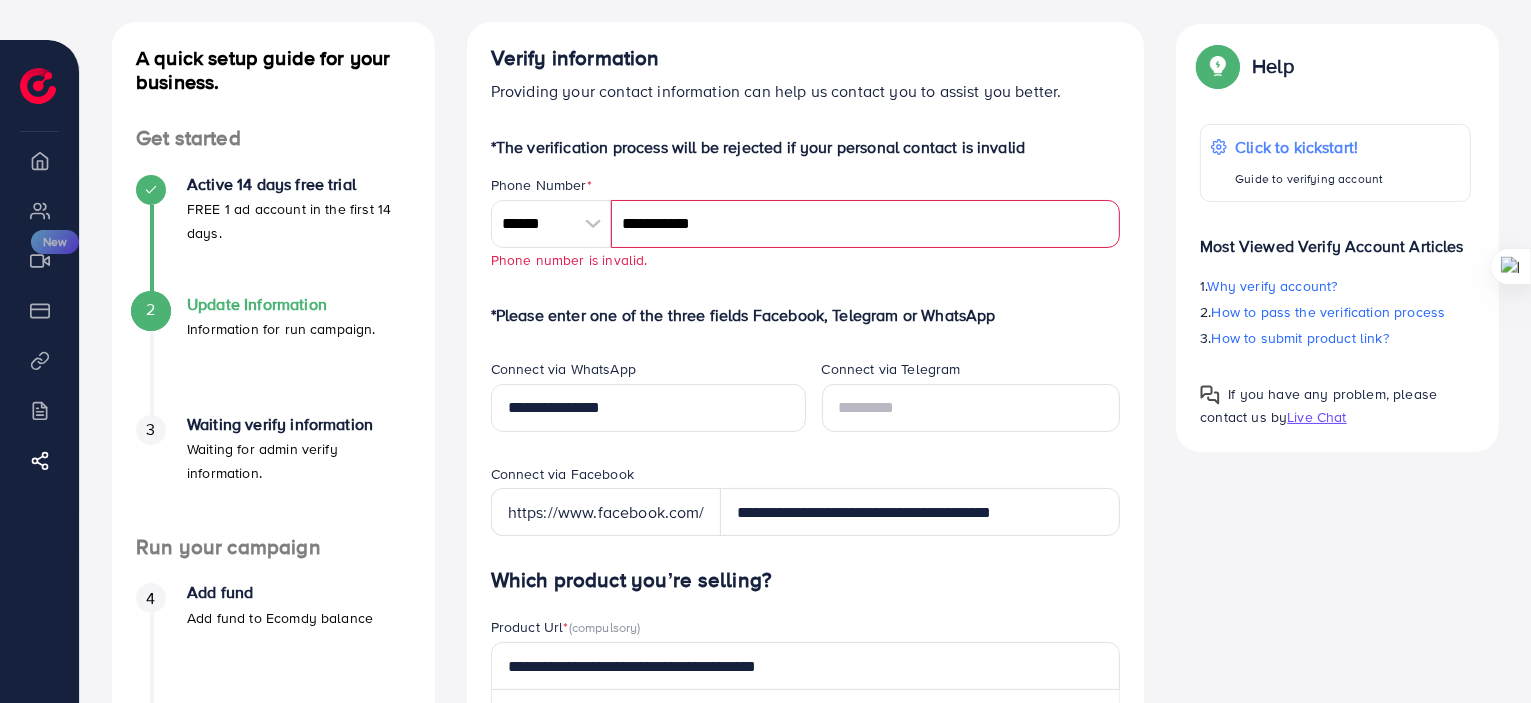 scroll, scrollTop: 103, scrollLeft: 0, axis: vertical 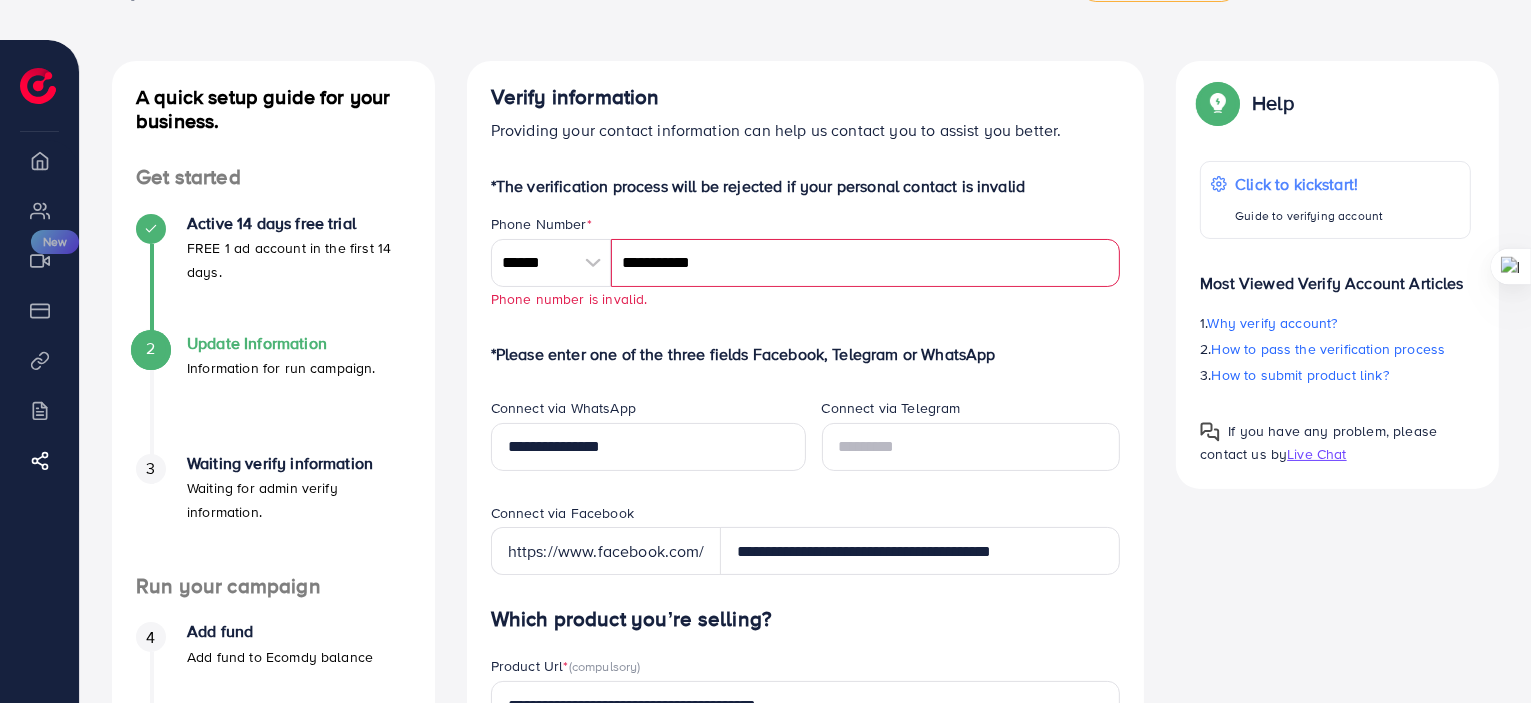 drag, startPoint x: 725, startPoint y: 217, endPoint x: 606, endPoint y: 216, distance: 119.0042 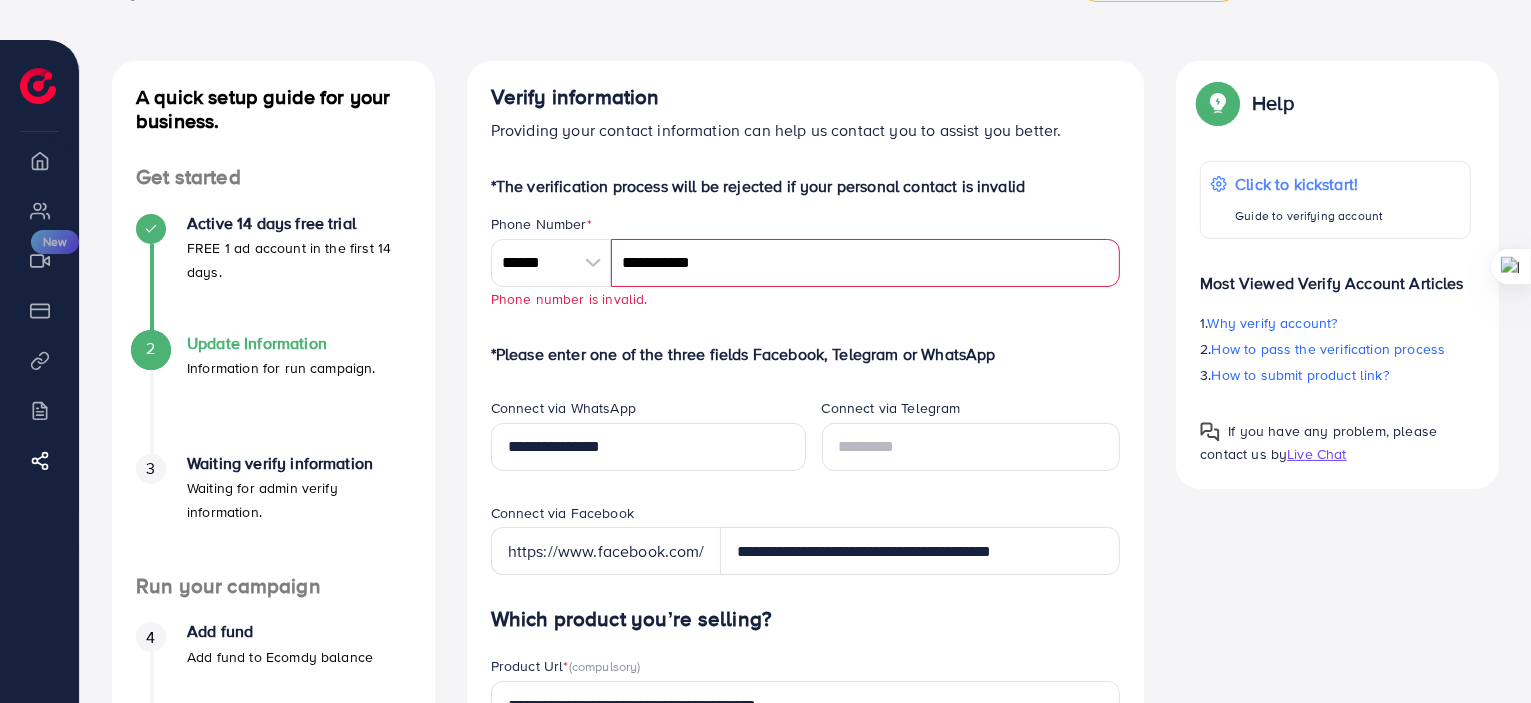 click on "Phone Number  * [PHONE] A B C D E F G H I J K L M N O P Q R S T U V W X Y Z search no result [COUNTRY] +92 [PHONE]  Phone number is invalid." at bounding box center (806, 262) 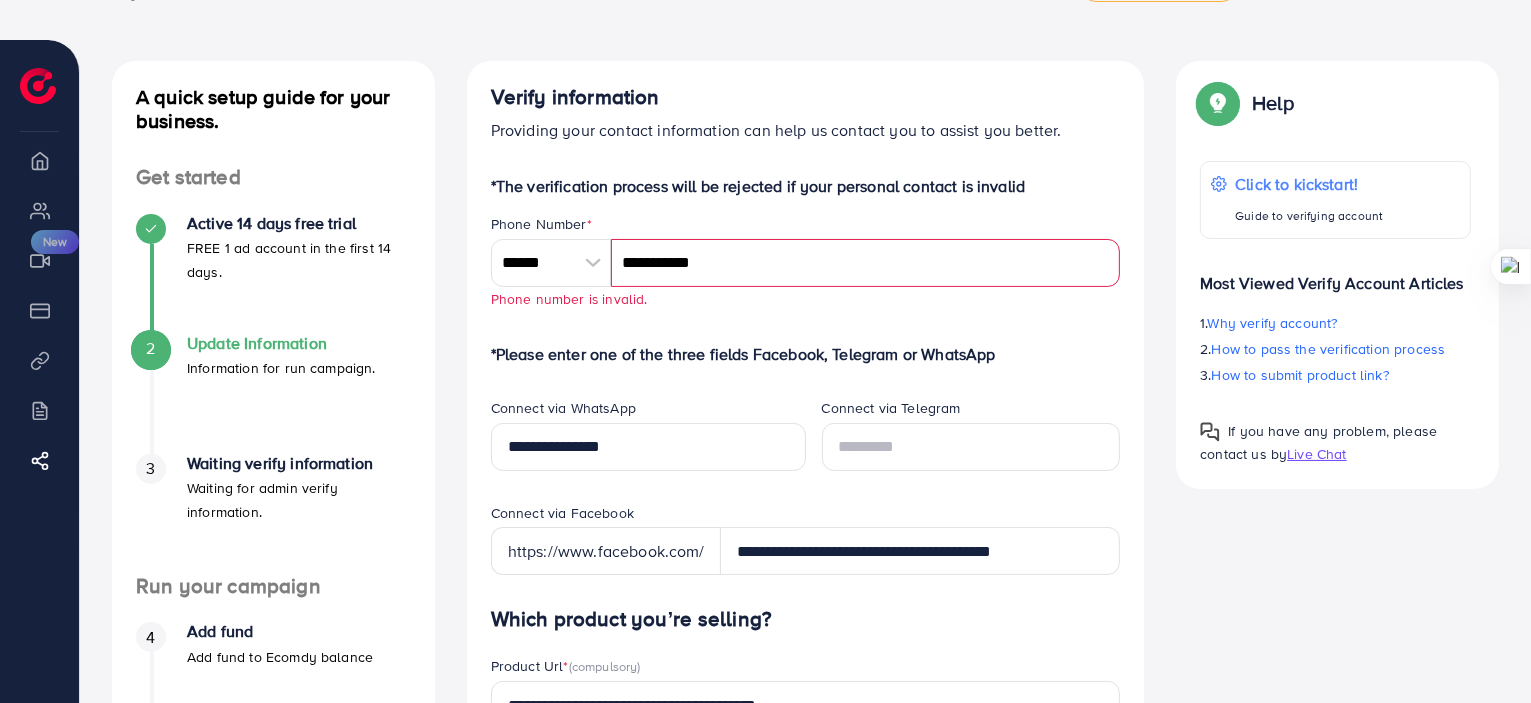 click on "**********" at bounding box center [866, 263] 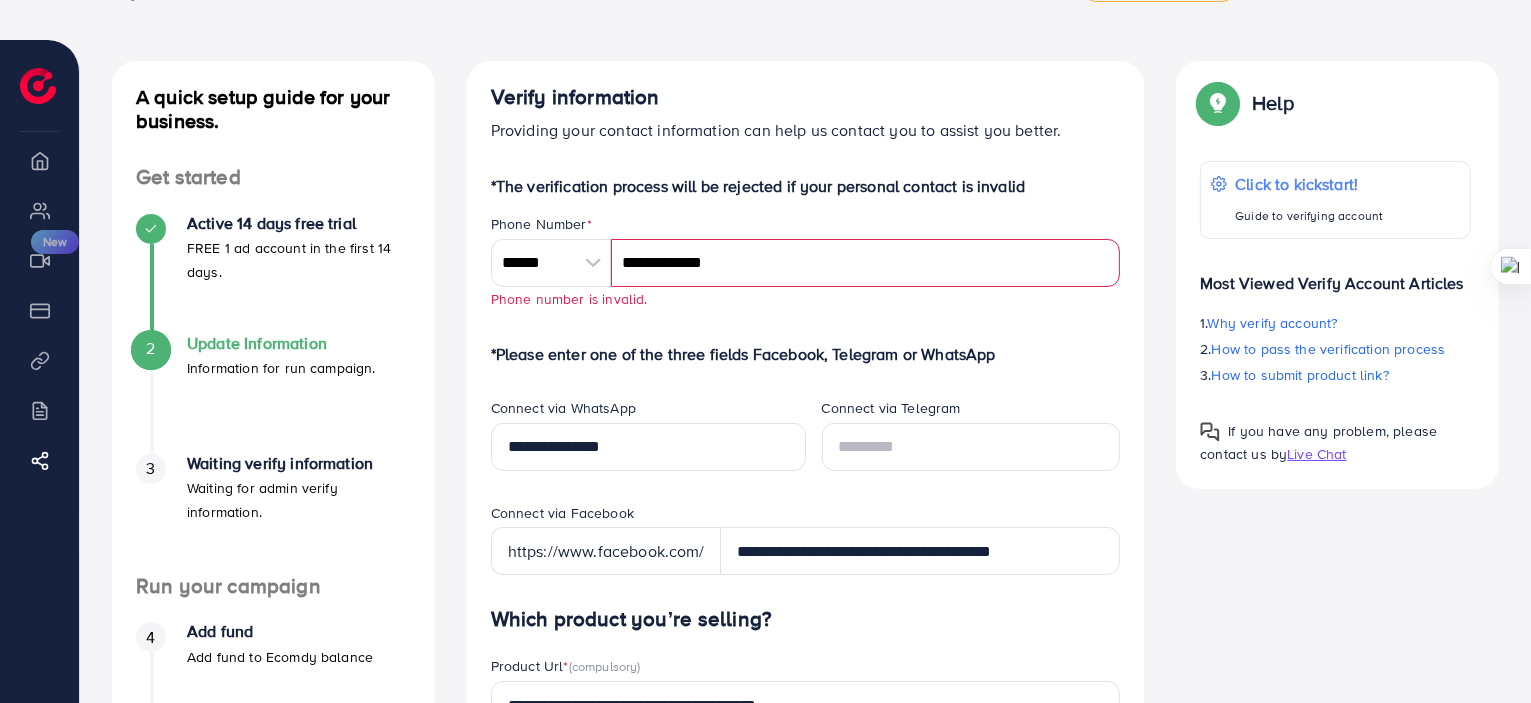 click on "Phone Number  * [PHONE] A B C D E F G H I J K L M N O P Q R S T U V W X Y Z search no result [COUNTRY] +92 [PHONE]  Phone number is invalid." at bounding box center [806, 262] 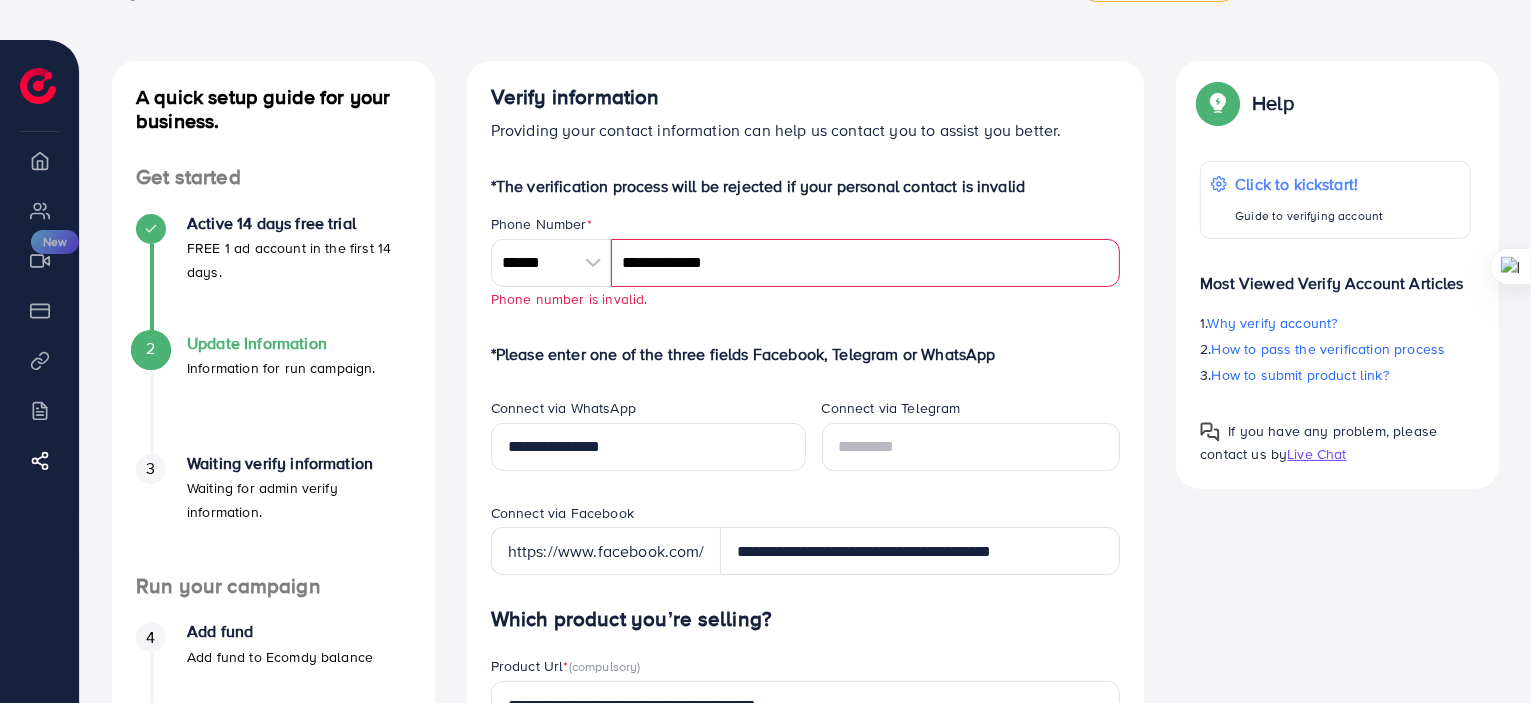 click on "**********" at bounding box center (866, 263) 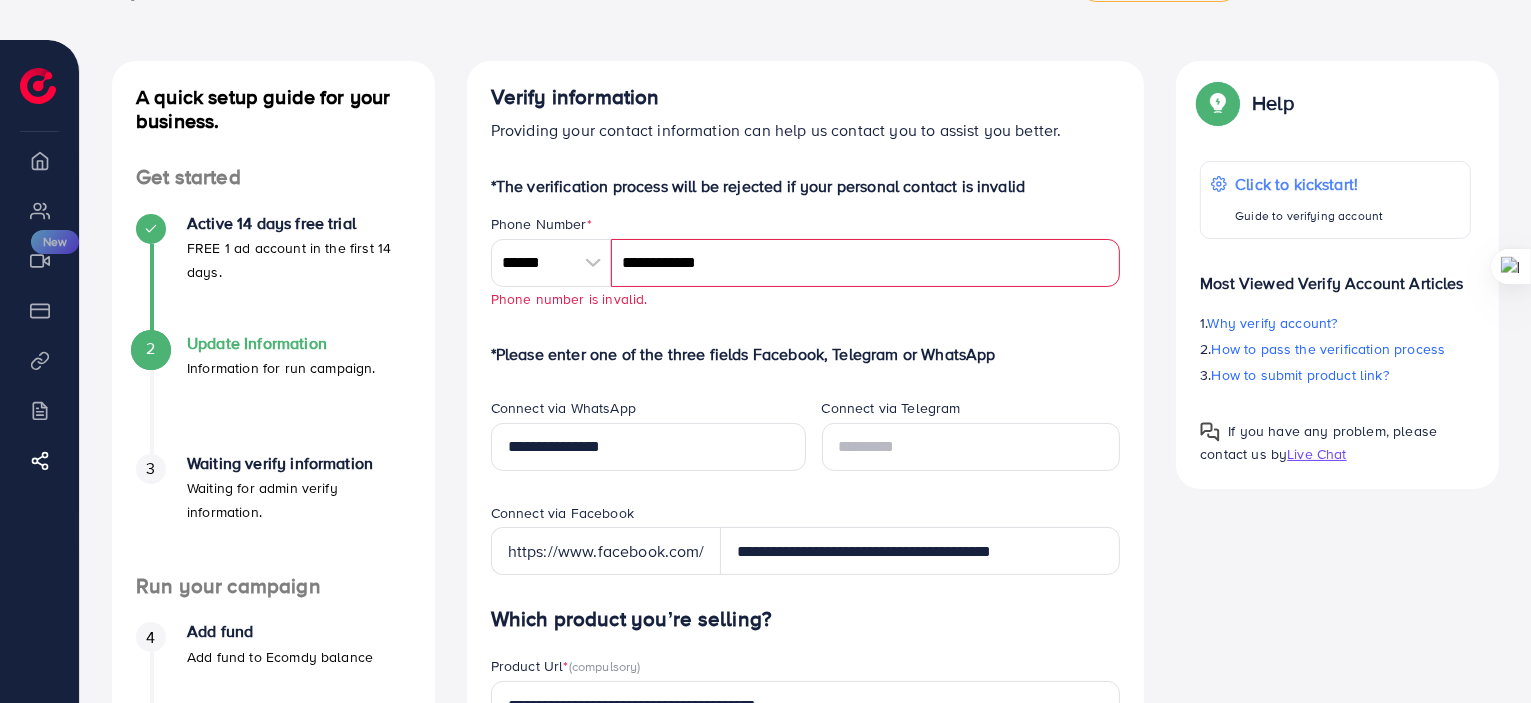 click on "**********" at bounding box center [806, 846] 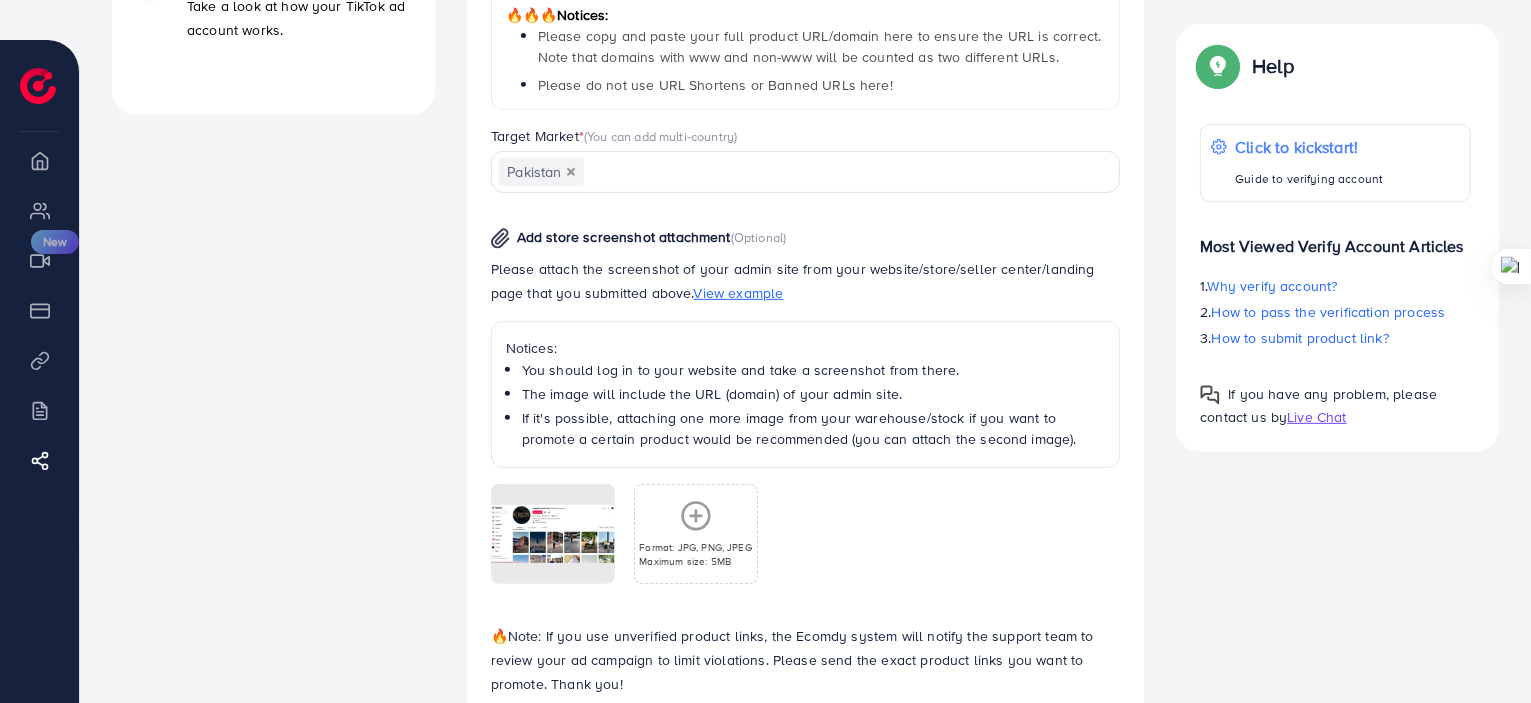scroll, scrollTop: 932, scrollLeft: 0, axis: vertical 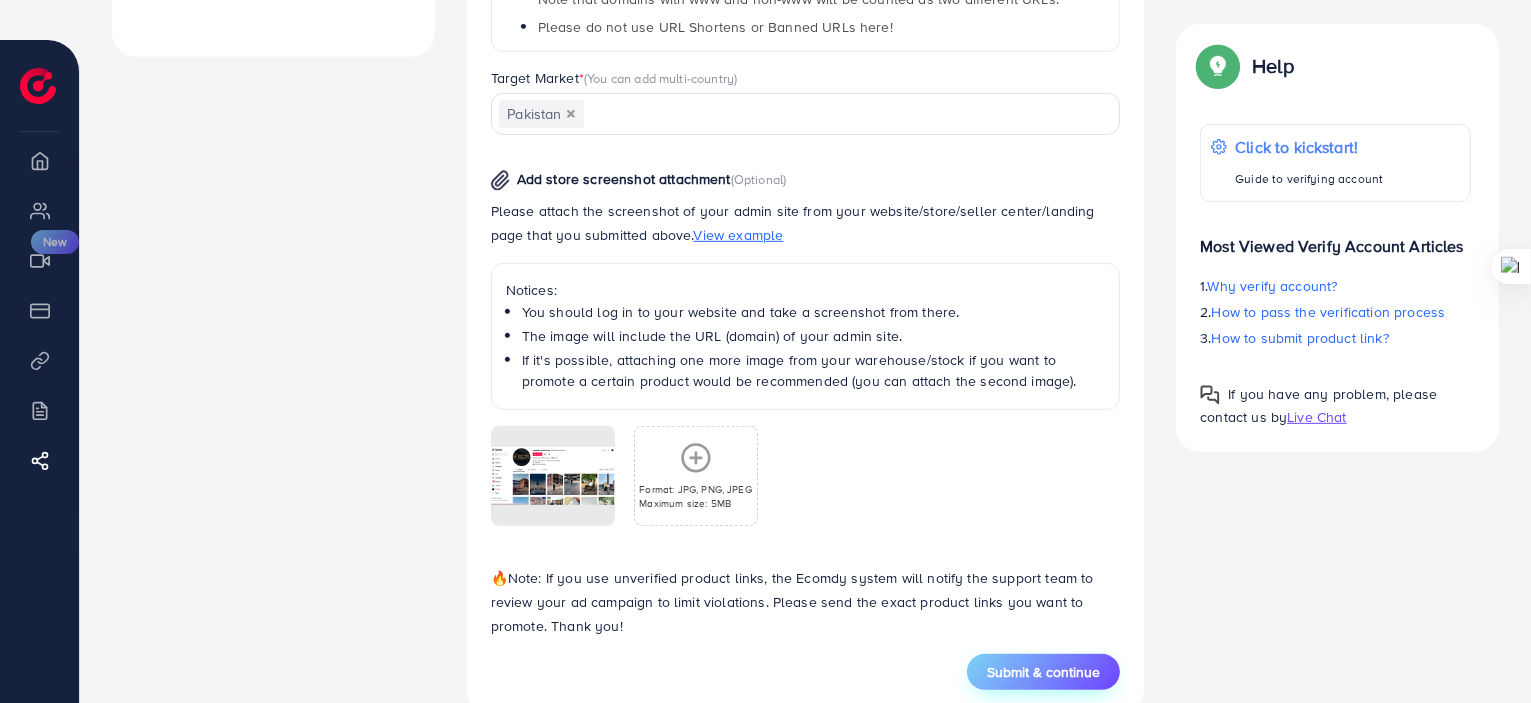 click on "Submit & continue" at bounding box center [1043, 672] 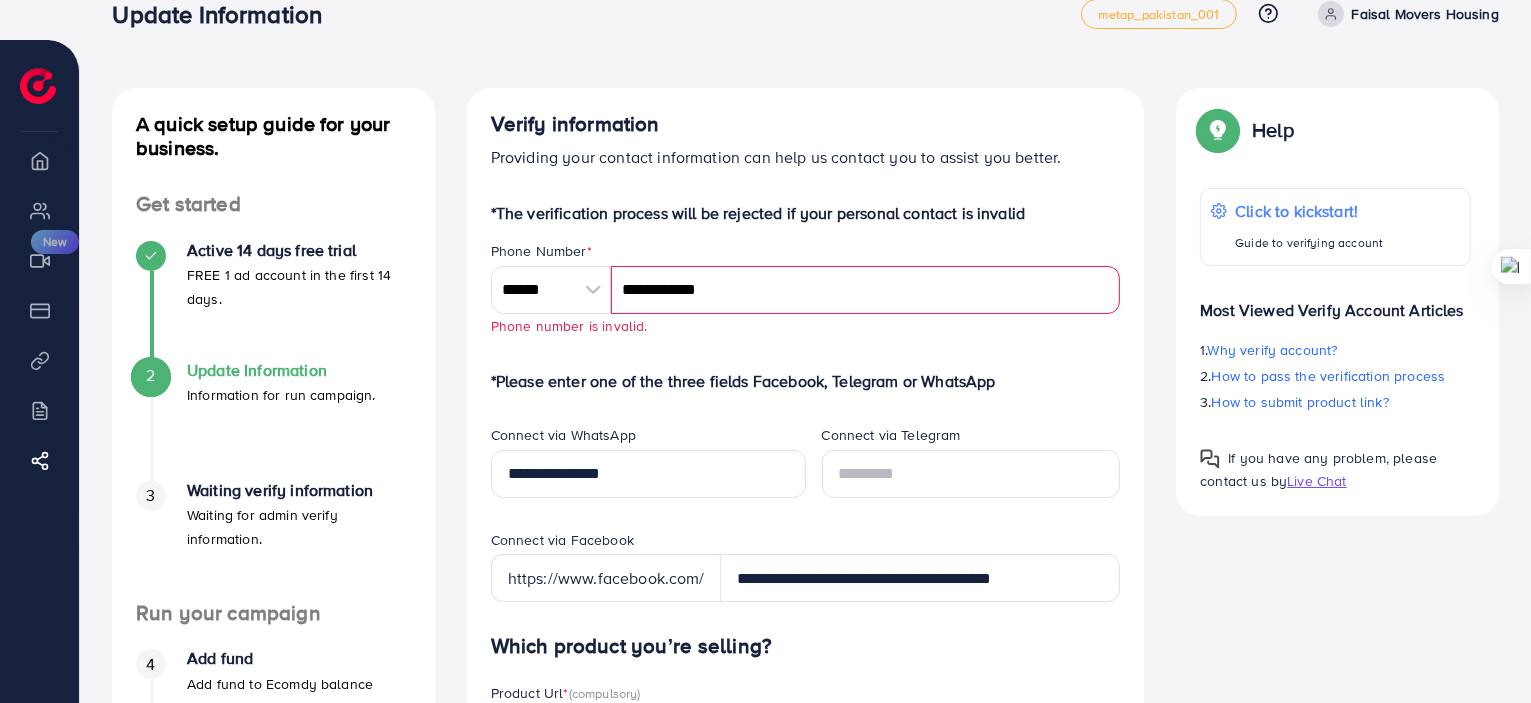 scroll, scrollTop: 70, scrollLeft: 0, axis: vertical 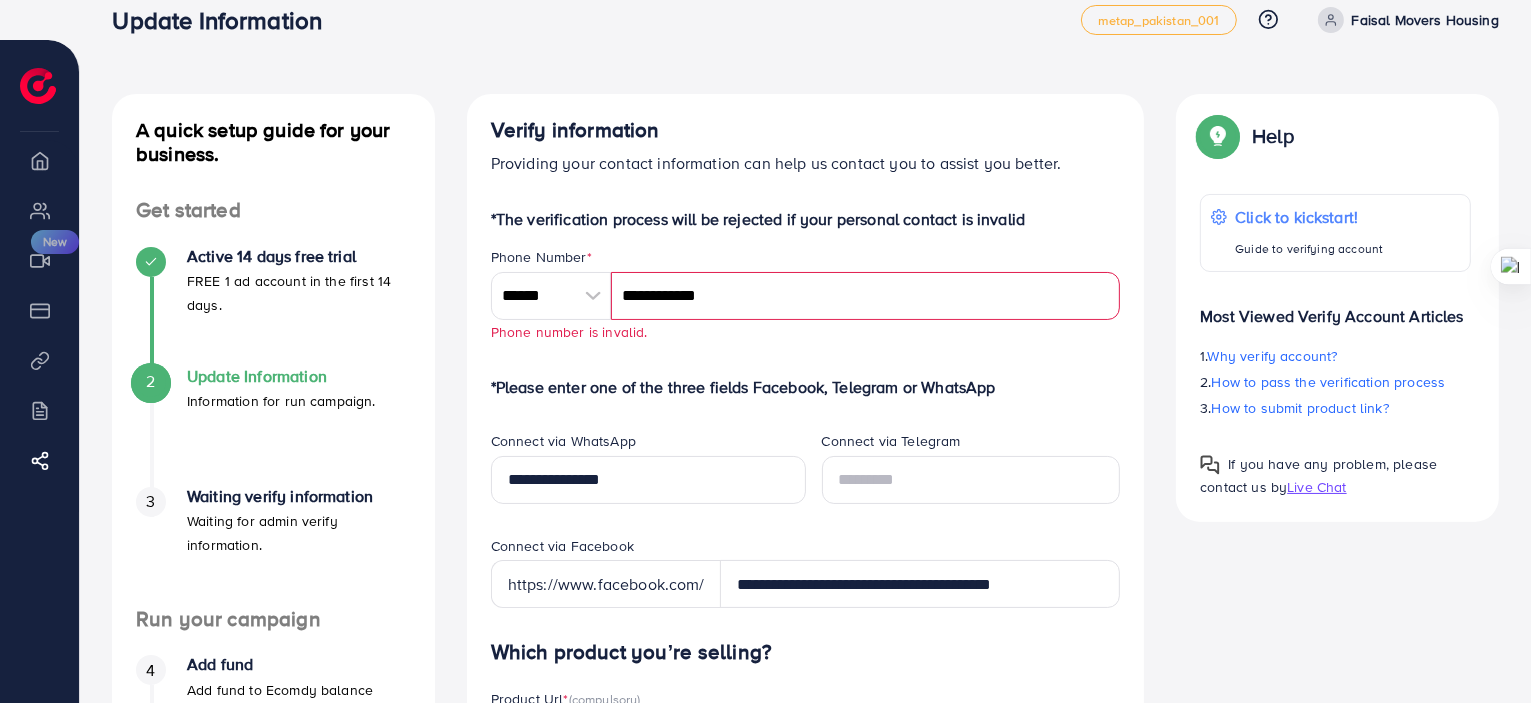 click on "**********" at bounding box center (866, 296) 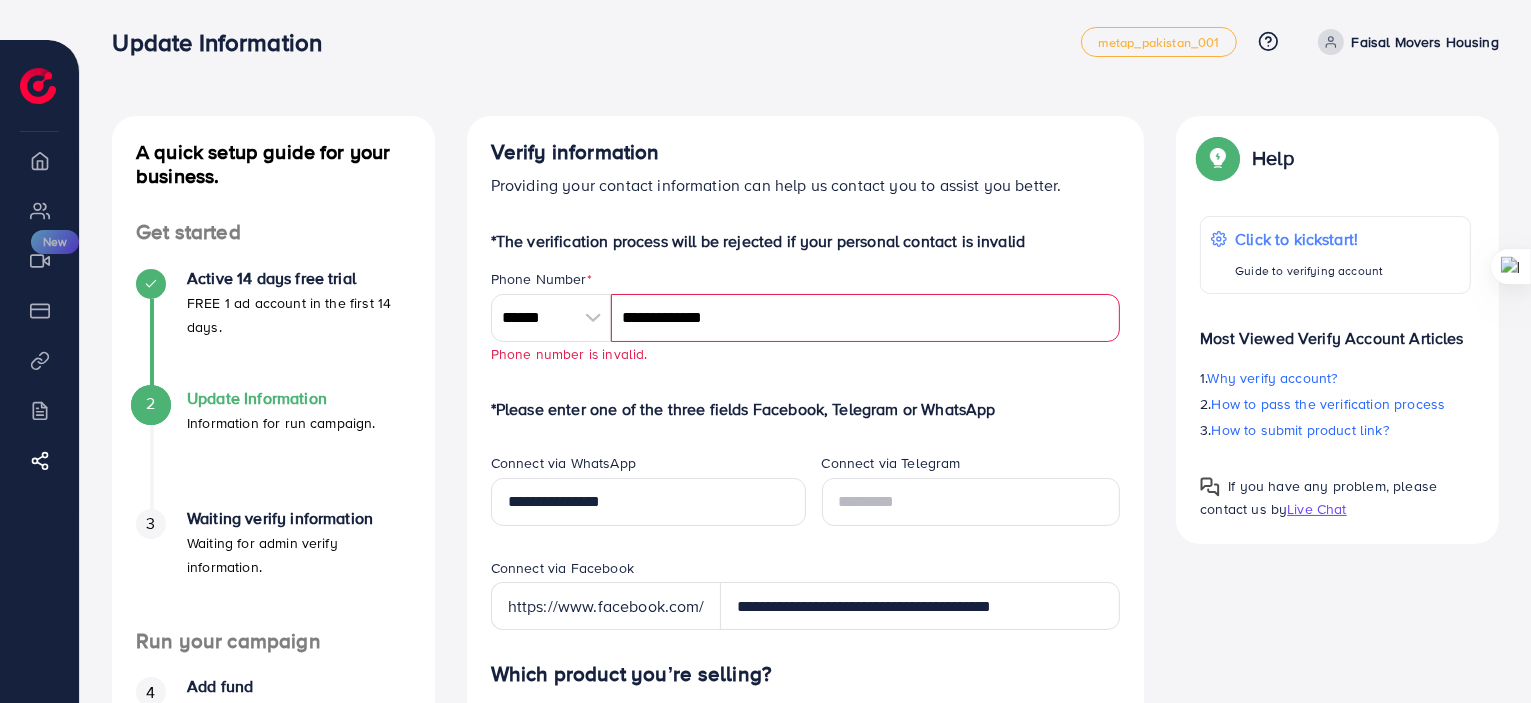 scroll, scrollTop: 36, scrollLeft: 0, axis: vertical 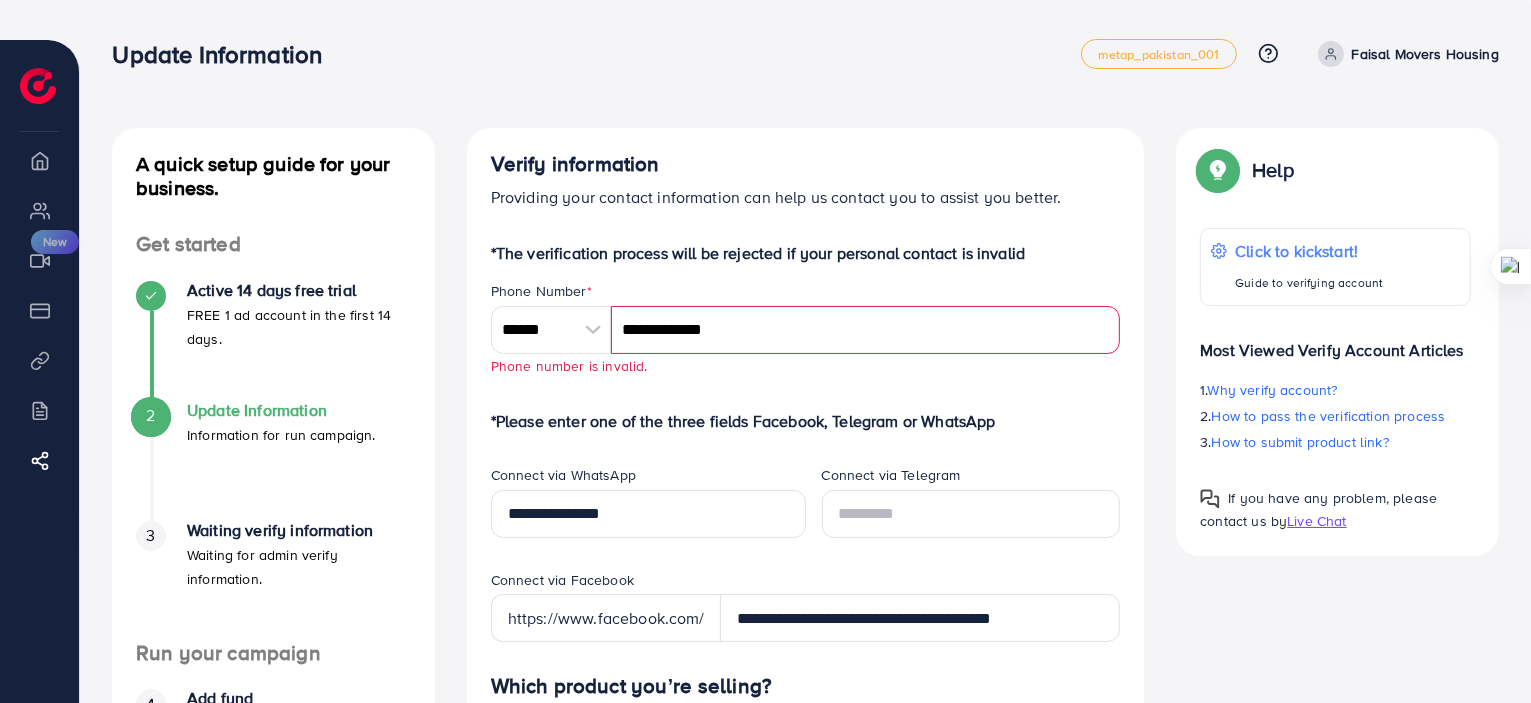 click on "Phone Number  * [PHONE] A B C D E F G H I J K L M N O P Q R S T U V W X Y Z search no result [COUNTRY] +92 [PHONE]  Phone number is invalid." at bounding box center [806, 329] 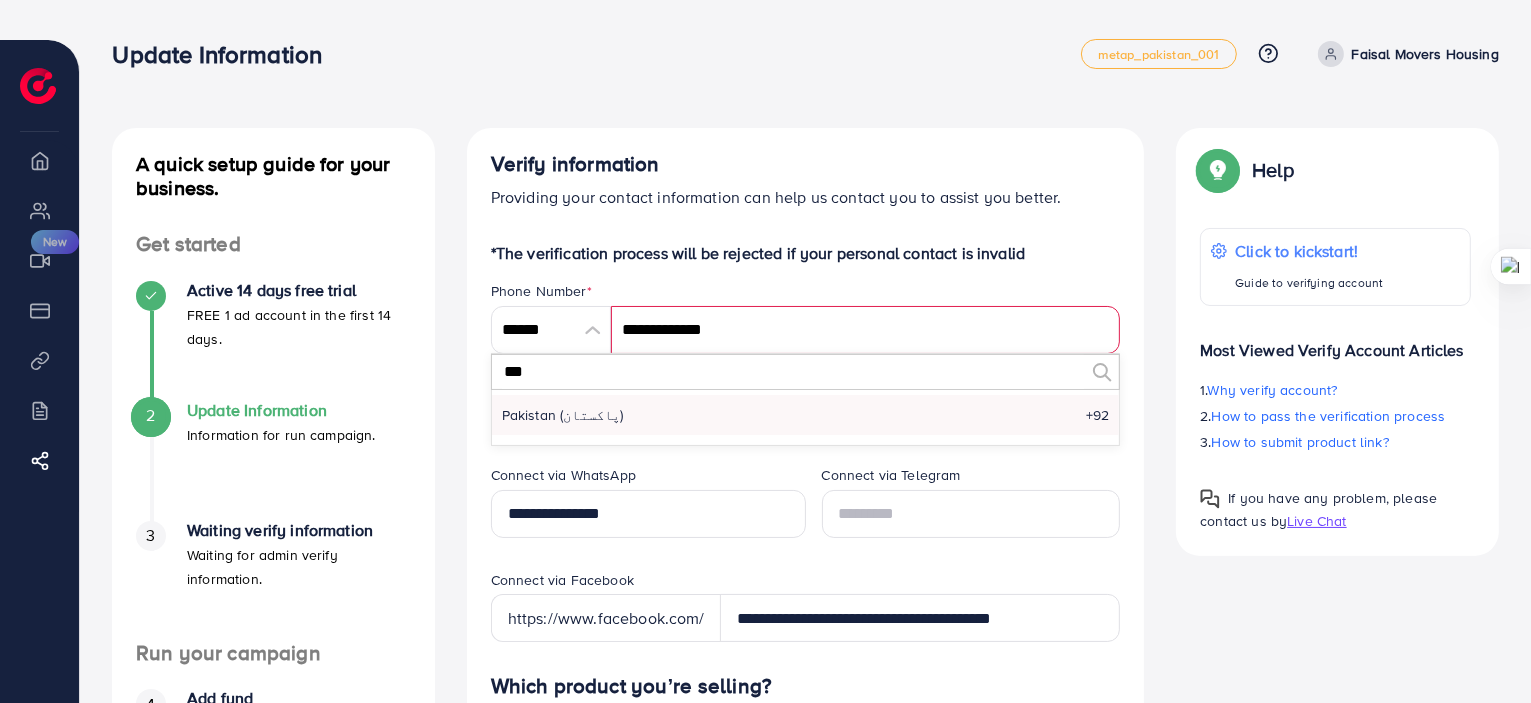 click on "[COUNTRY] +92" at bounding box center (806, 415) 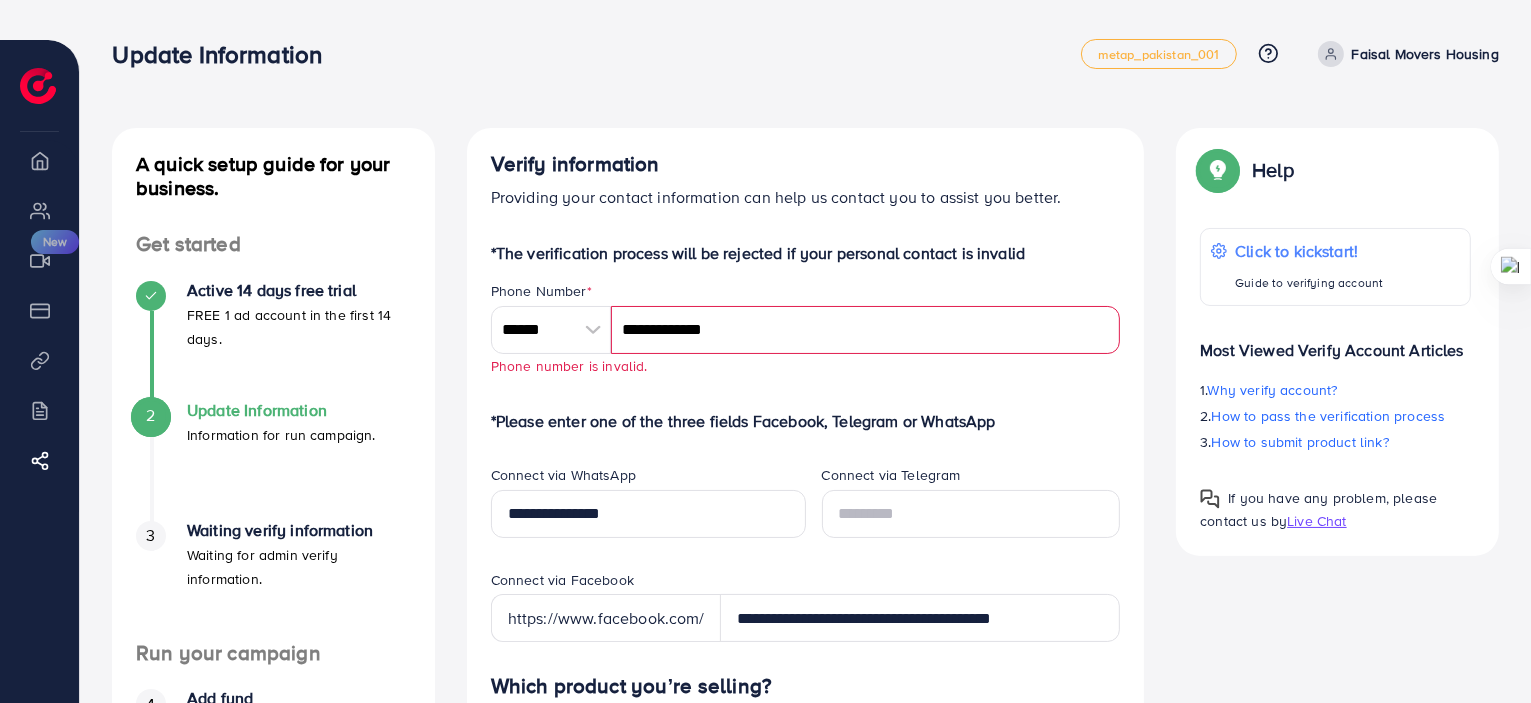 click on "Phone Number  * [PHONE] A B C D E F G H I J K L M N O P Q R S T U V W X Y Z search no result [COUNTRY] +92 [PHONE]  Phone number is invalid." at bounding box center [806, 329] 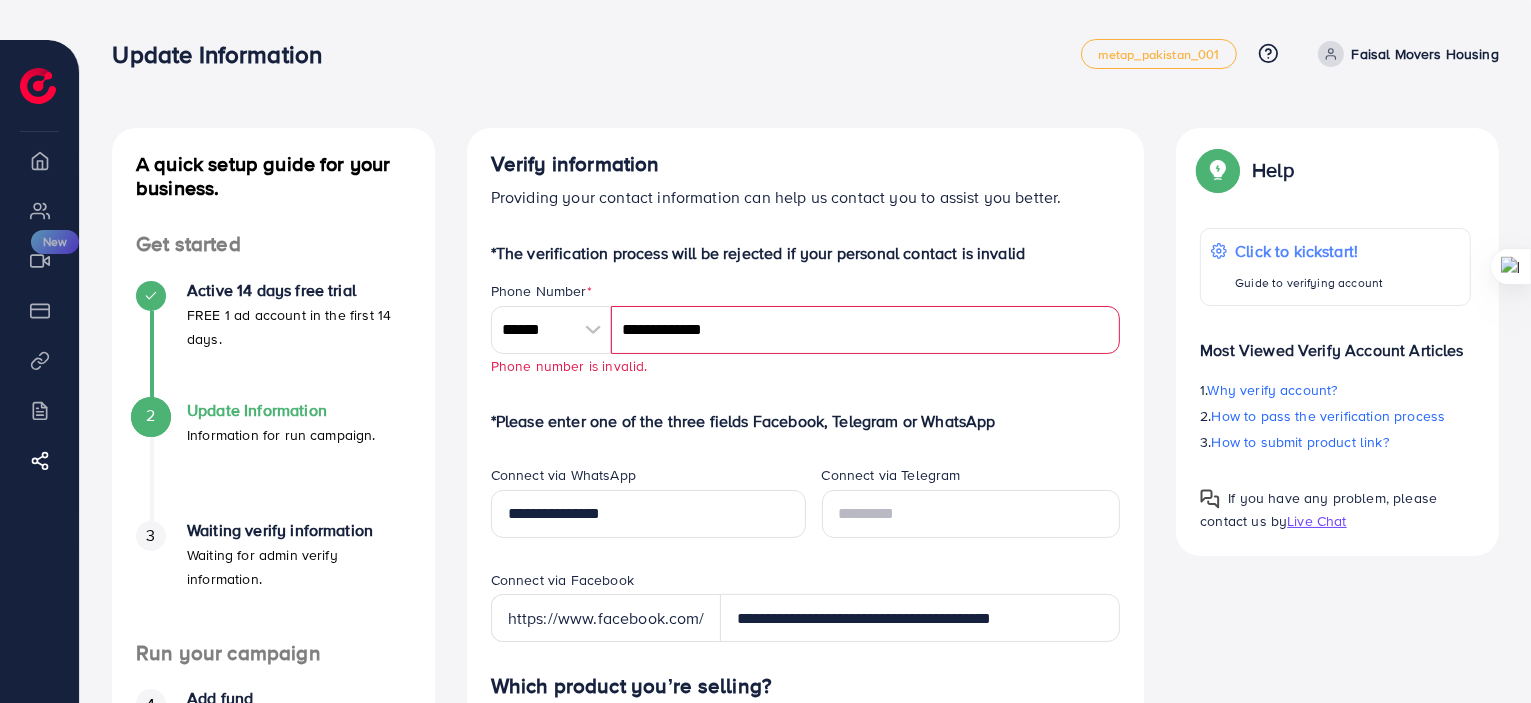click on "**********" at bounding box center (866, 330) 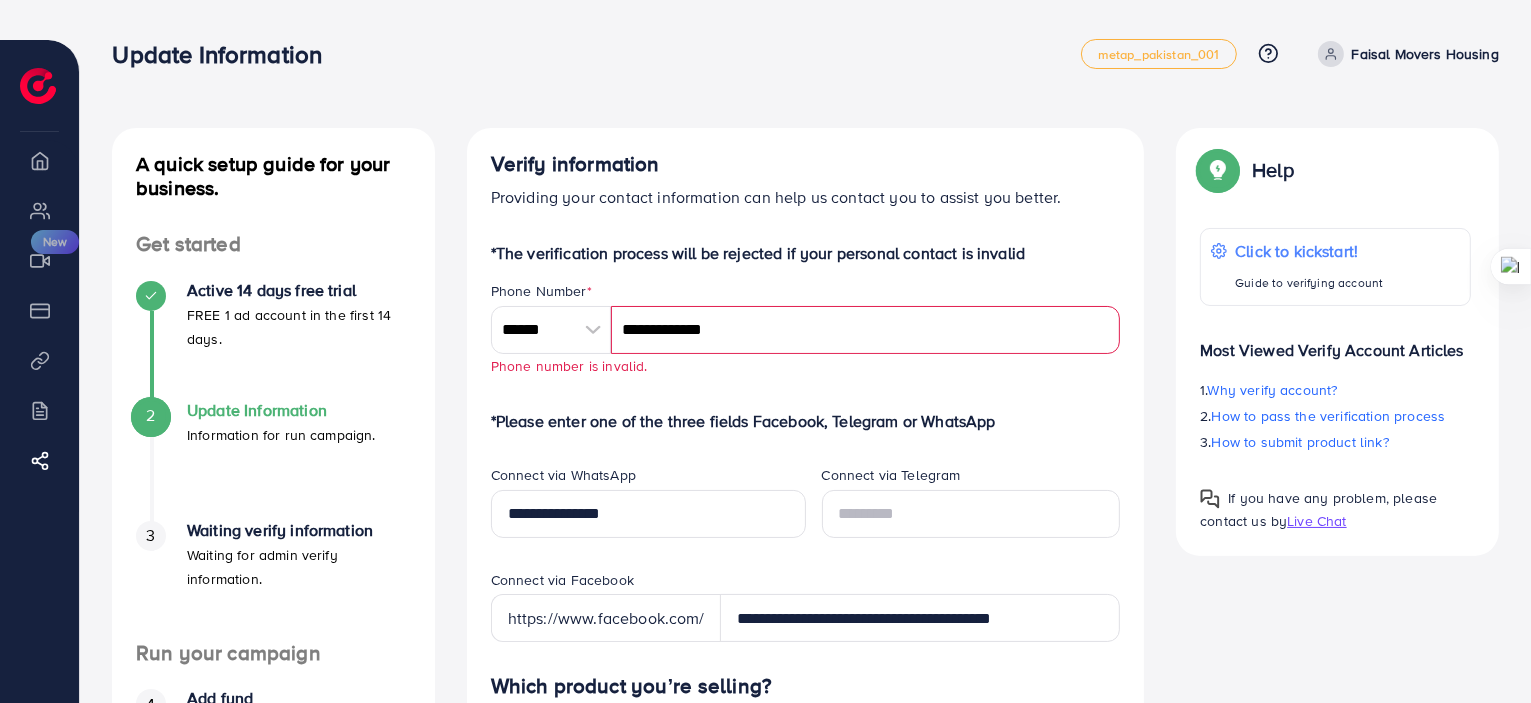 click on "Submit & continue" at bounding box center (1043, 1568) 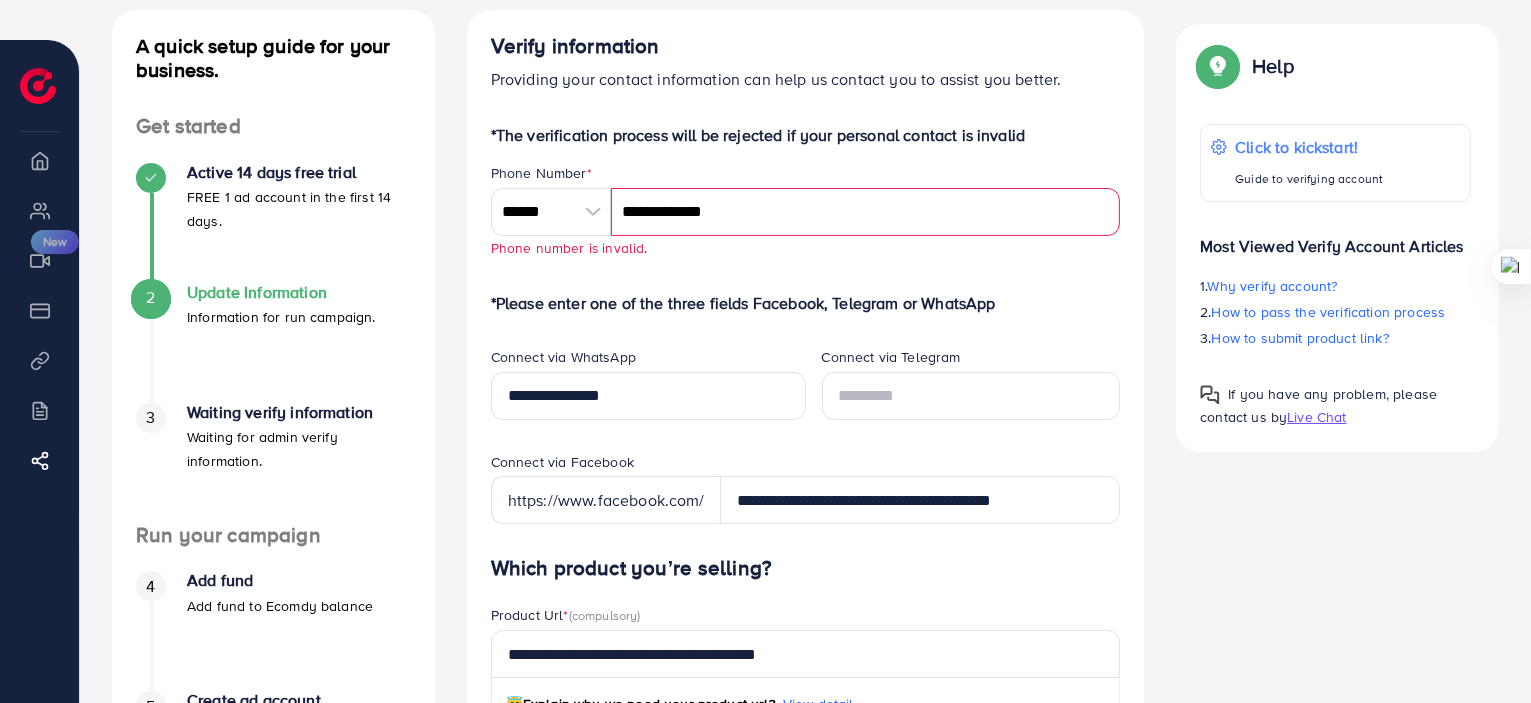 scroll, scrollTop: 136, scrollLeft: 0, axis: vertical 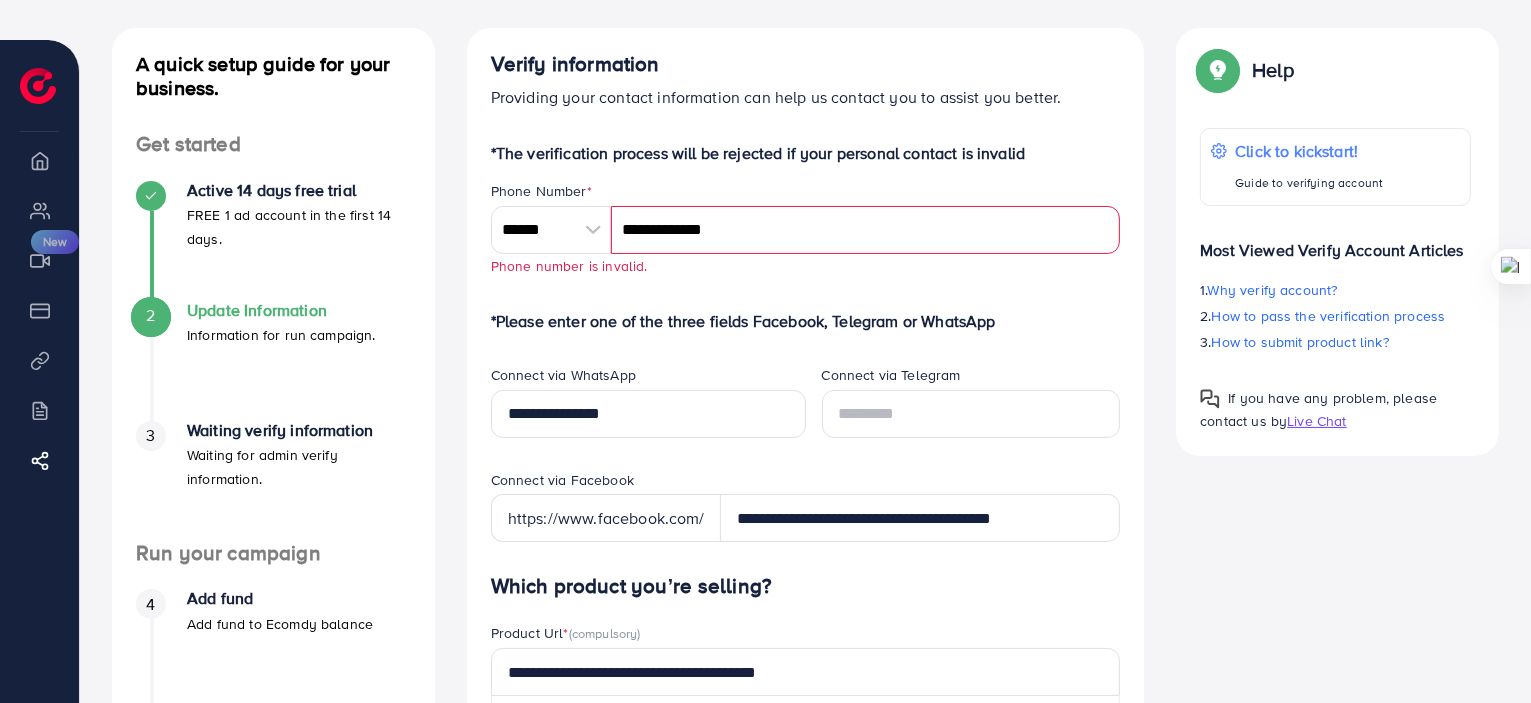 click on "**********" at bounding box center (866, 230) 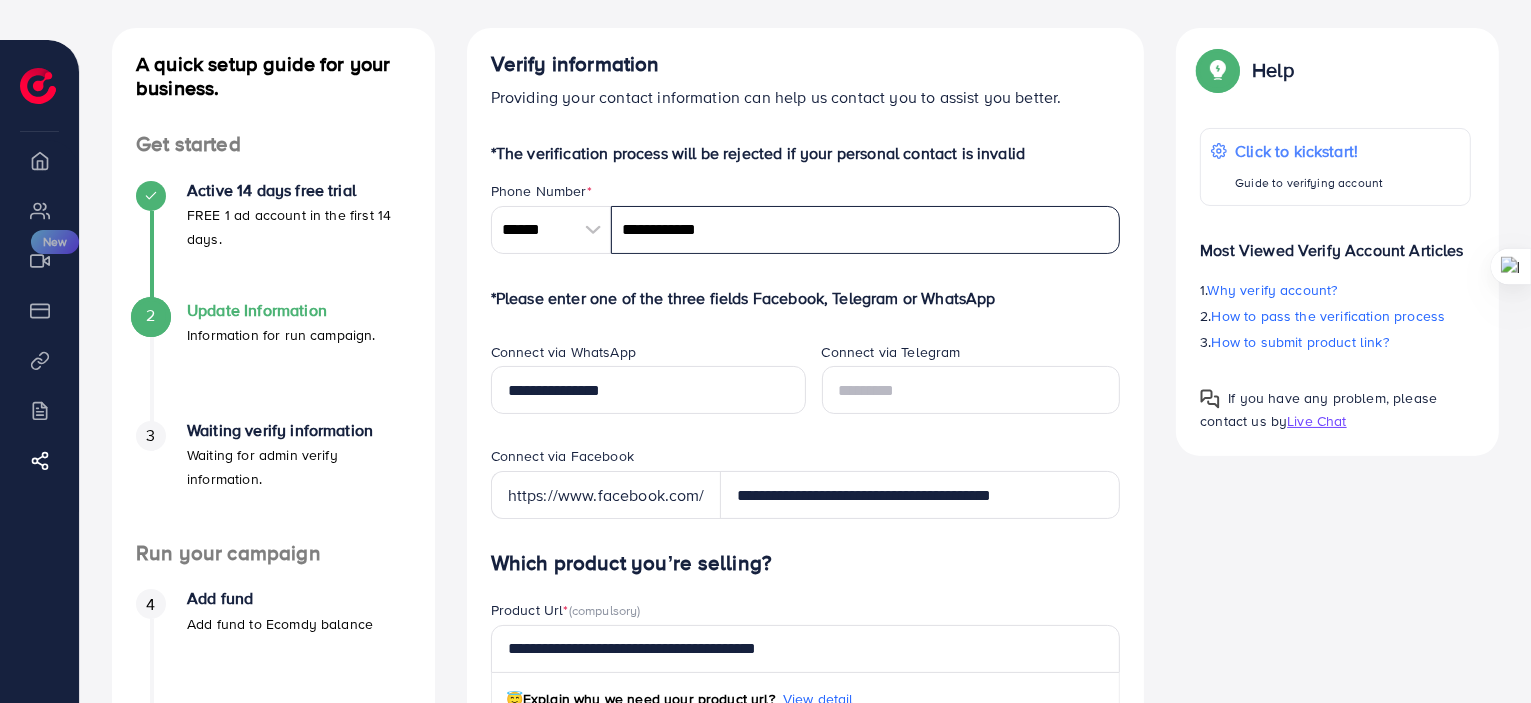 click on "**********" at bounding box center [866, 230] 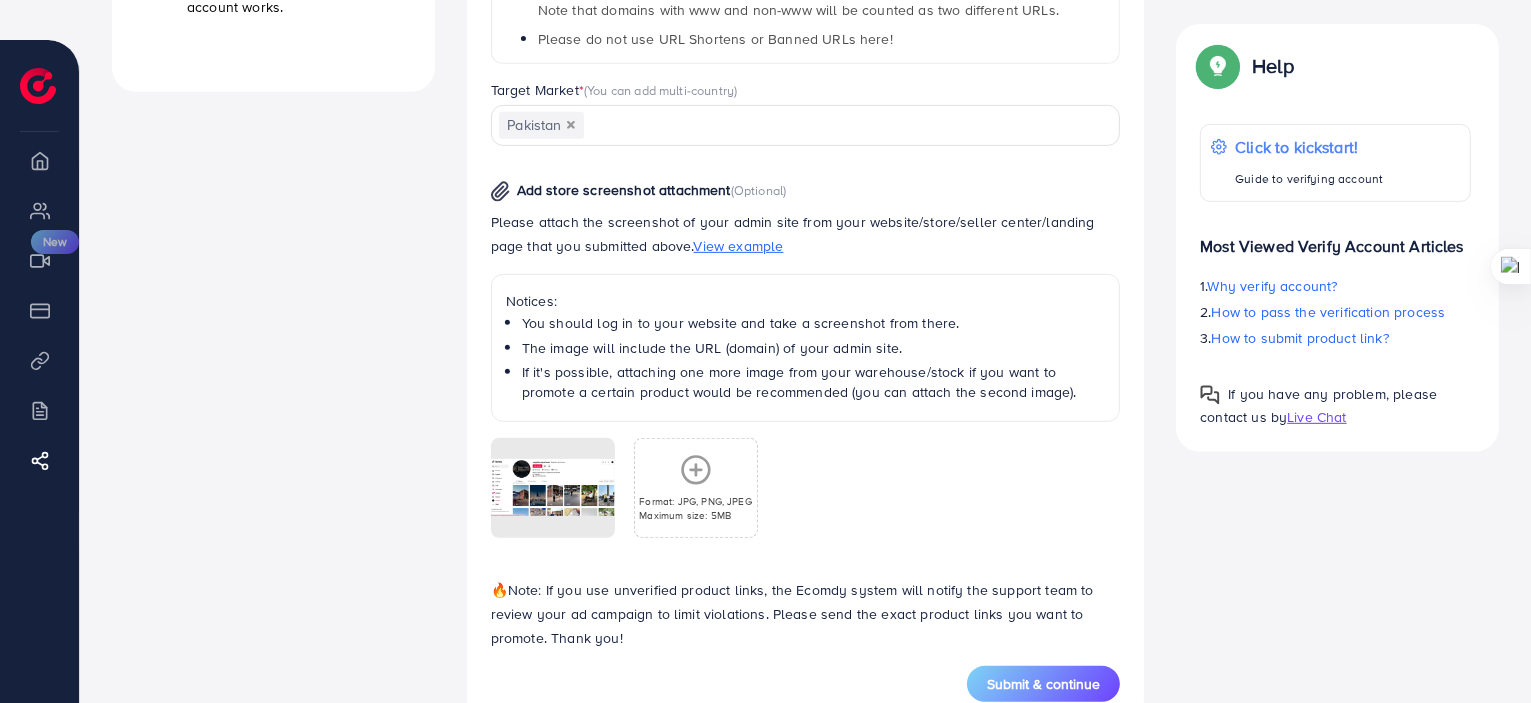 scroll, scrollTop: 909, scrollLeft: 0, axis: vertical 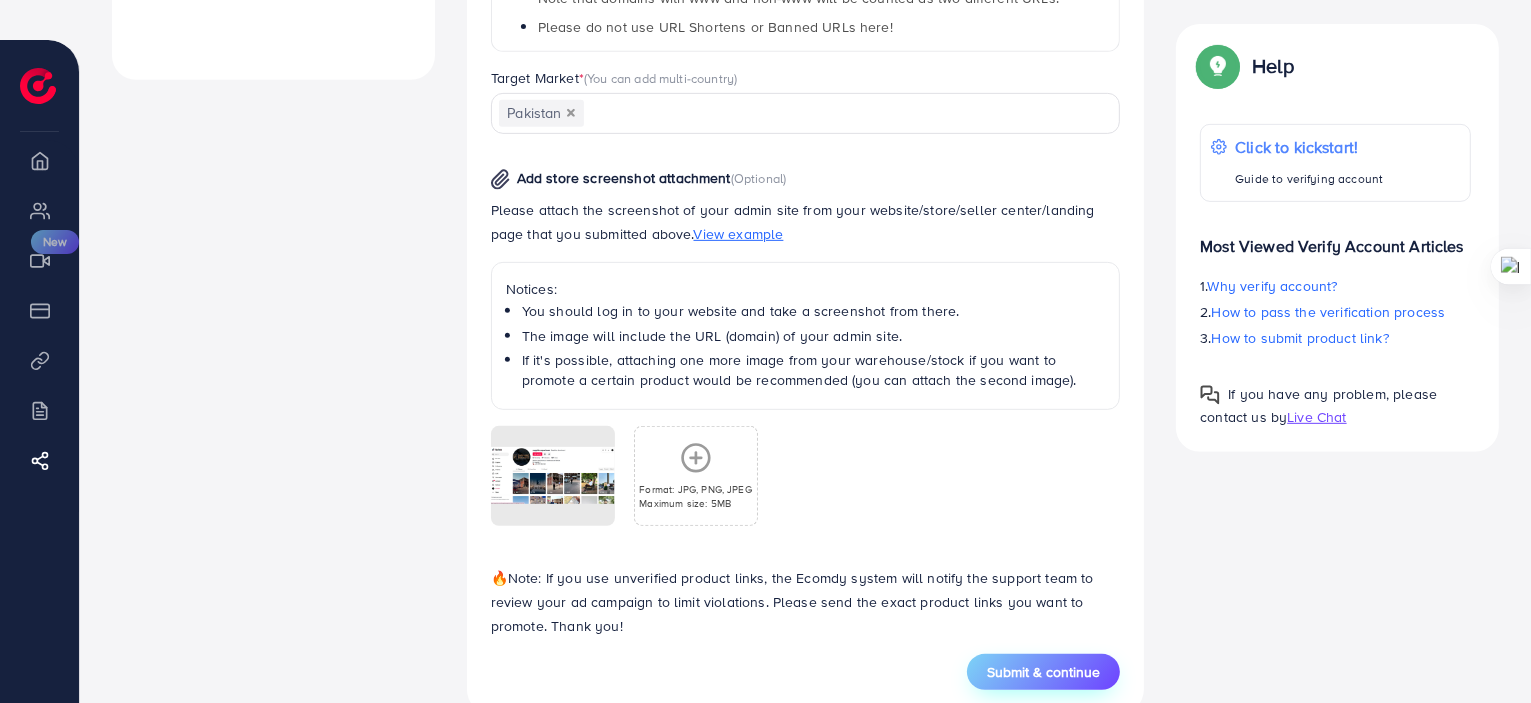 type on "**********" 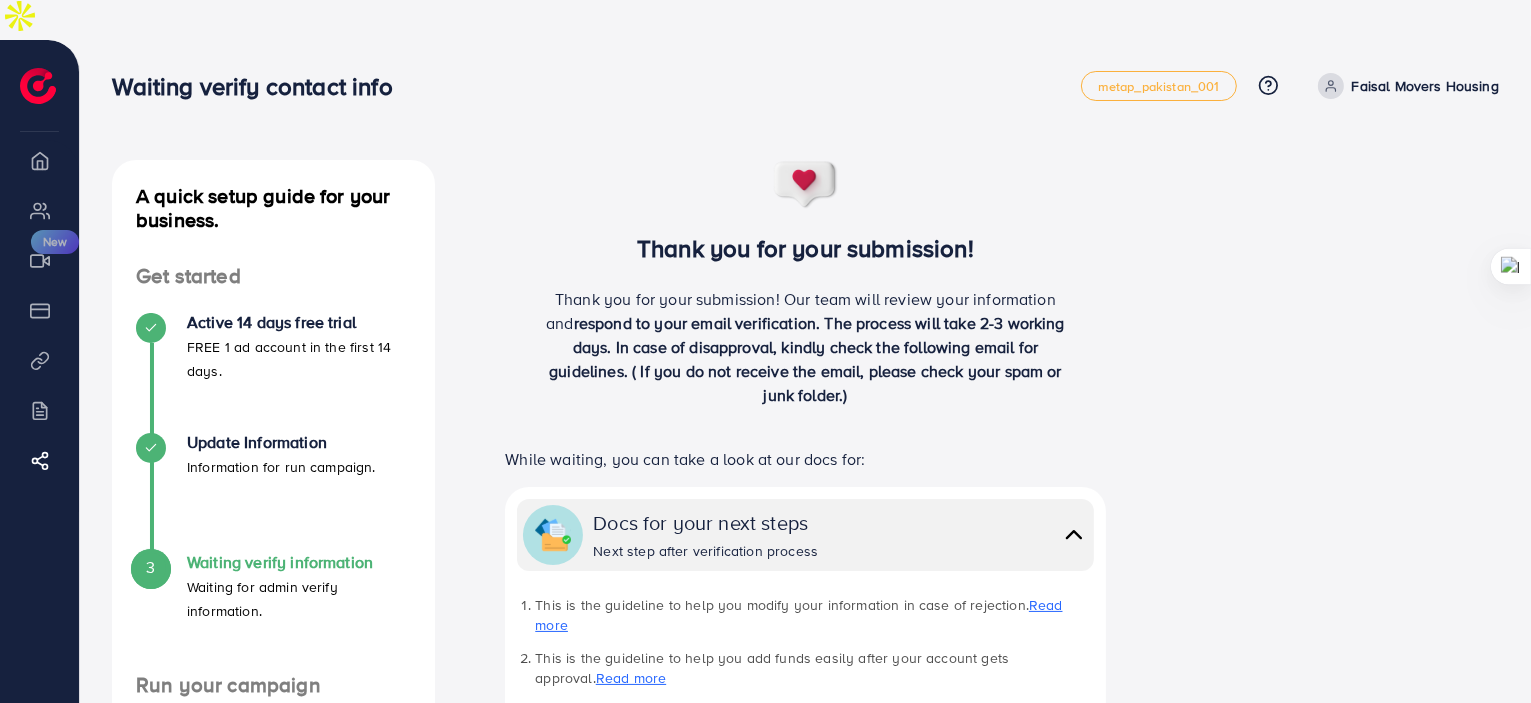 scroll, scrollTop: 0, scrollLeft: 0, axis: both 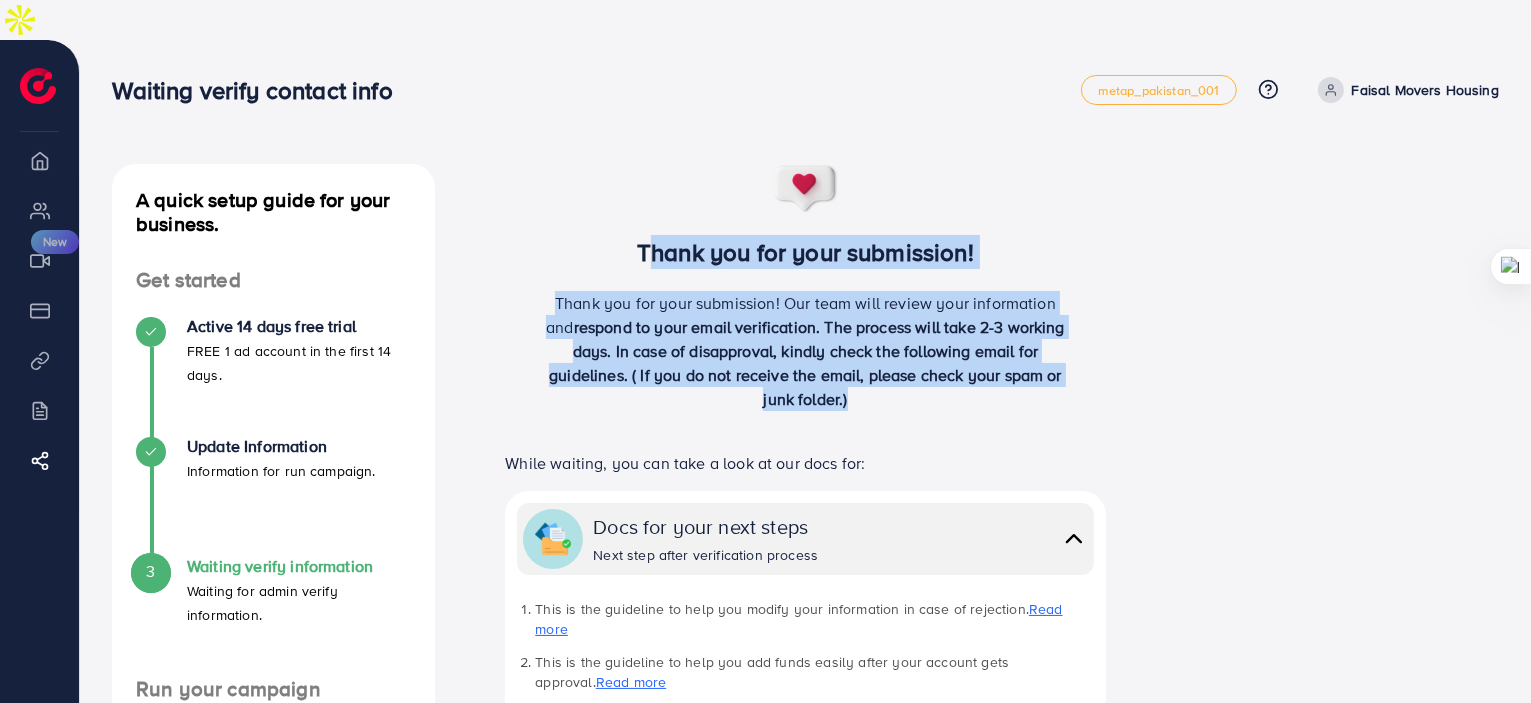drag, startPoint x: 635, startPoint y: 216, endPoint x: 960, endPoint y: 373, distance: 360.9349 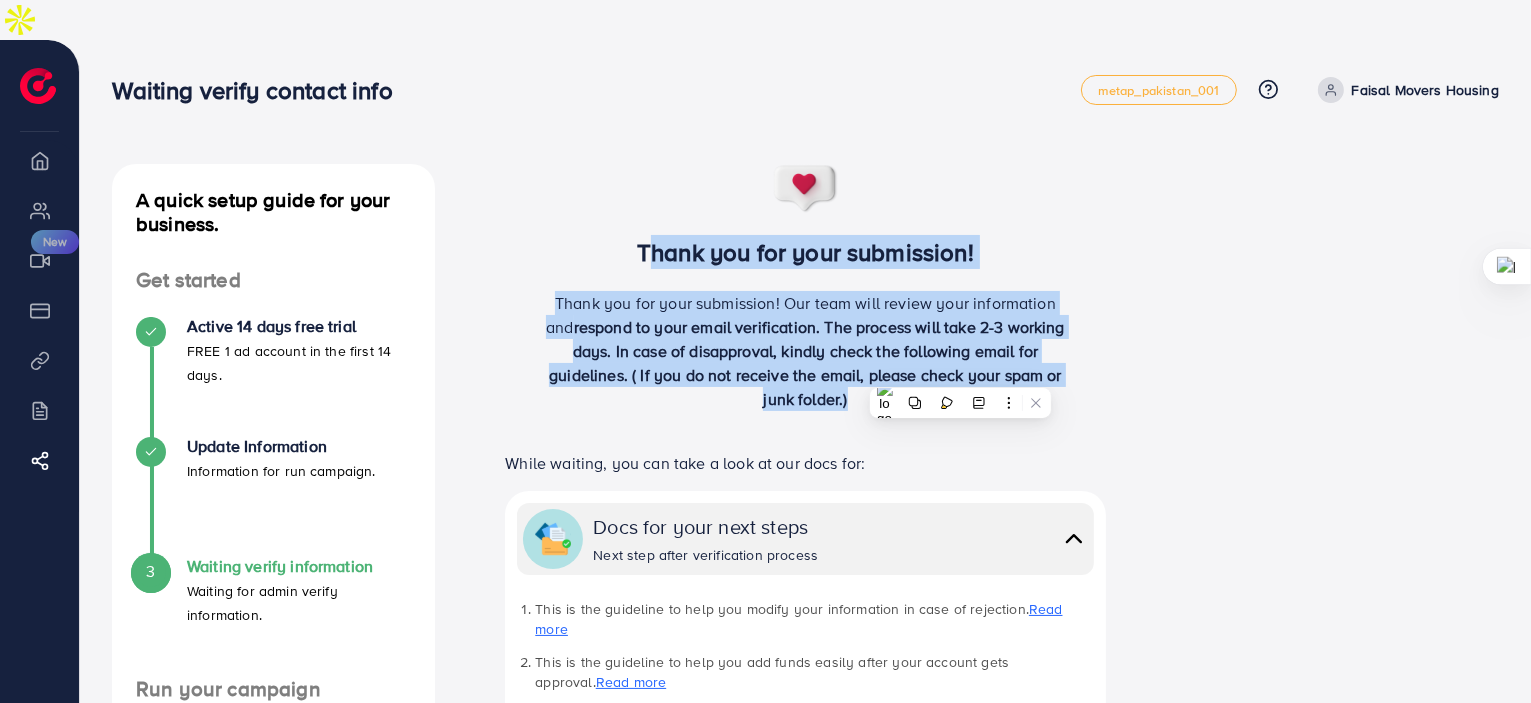 click on "Thank you for your submission! Our team will review your information and  respond to your email verification. The process will take 2-3 working days. In case of disapproval, kindly check the following email for guidelines. ( If you do not receive the email, please check your spam or junk folder.)" at bounding box center [806, 359] 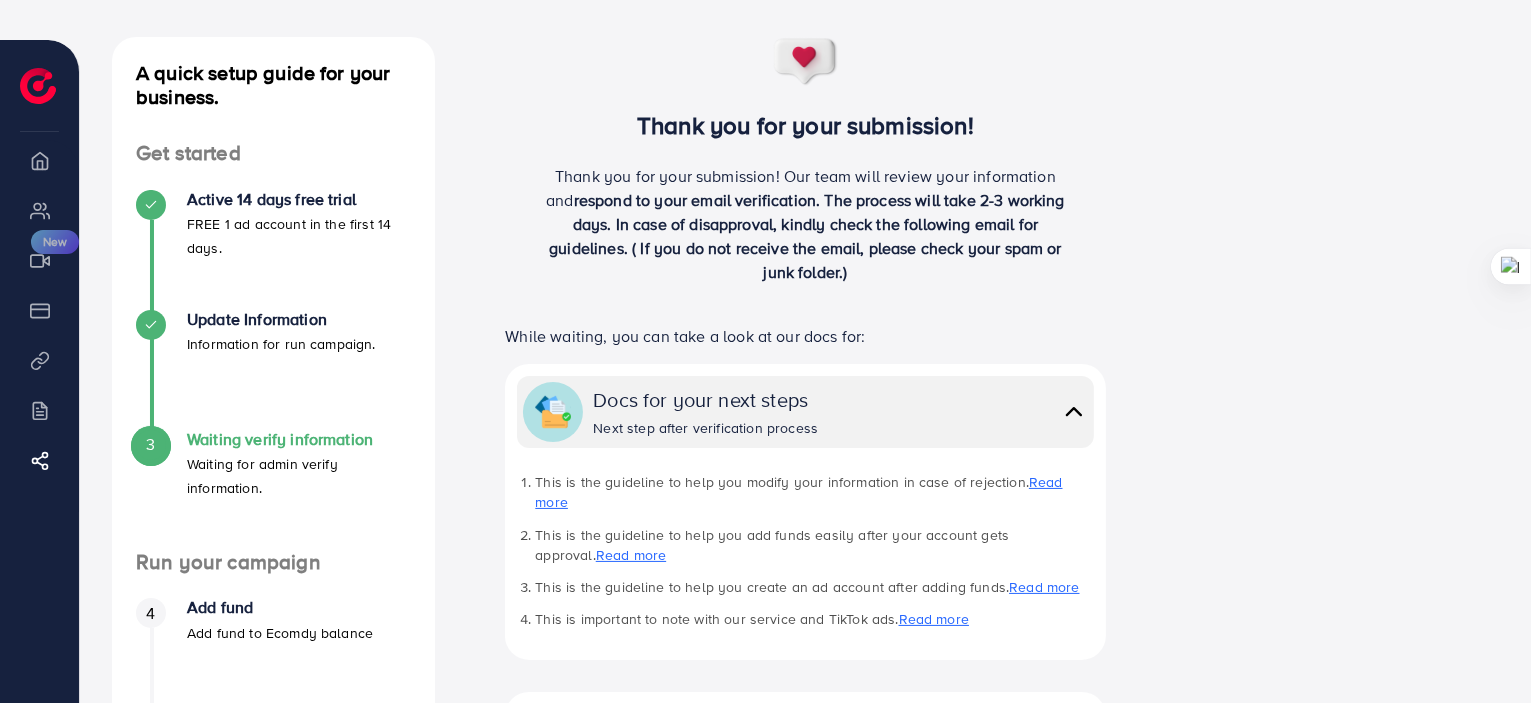 scroll, scrollTop: 100, scrollLeft: 0, axis: vertical 